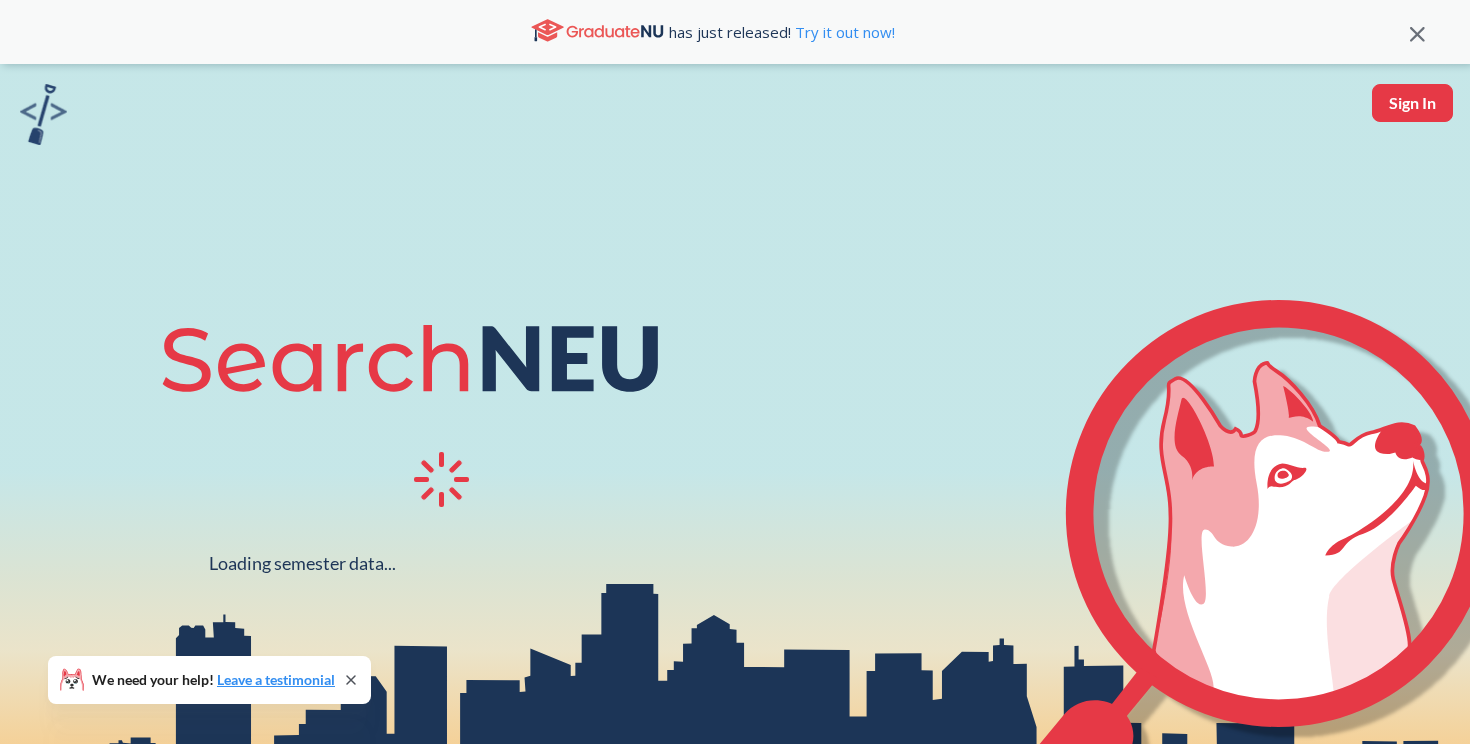 scroll, scrollTop: 0, scrollLeft: 0, axis: both 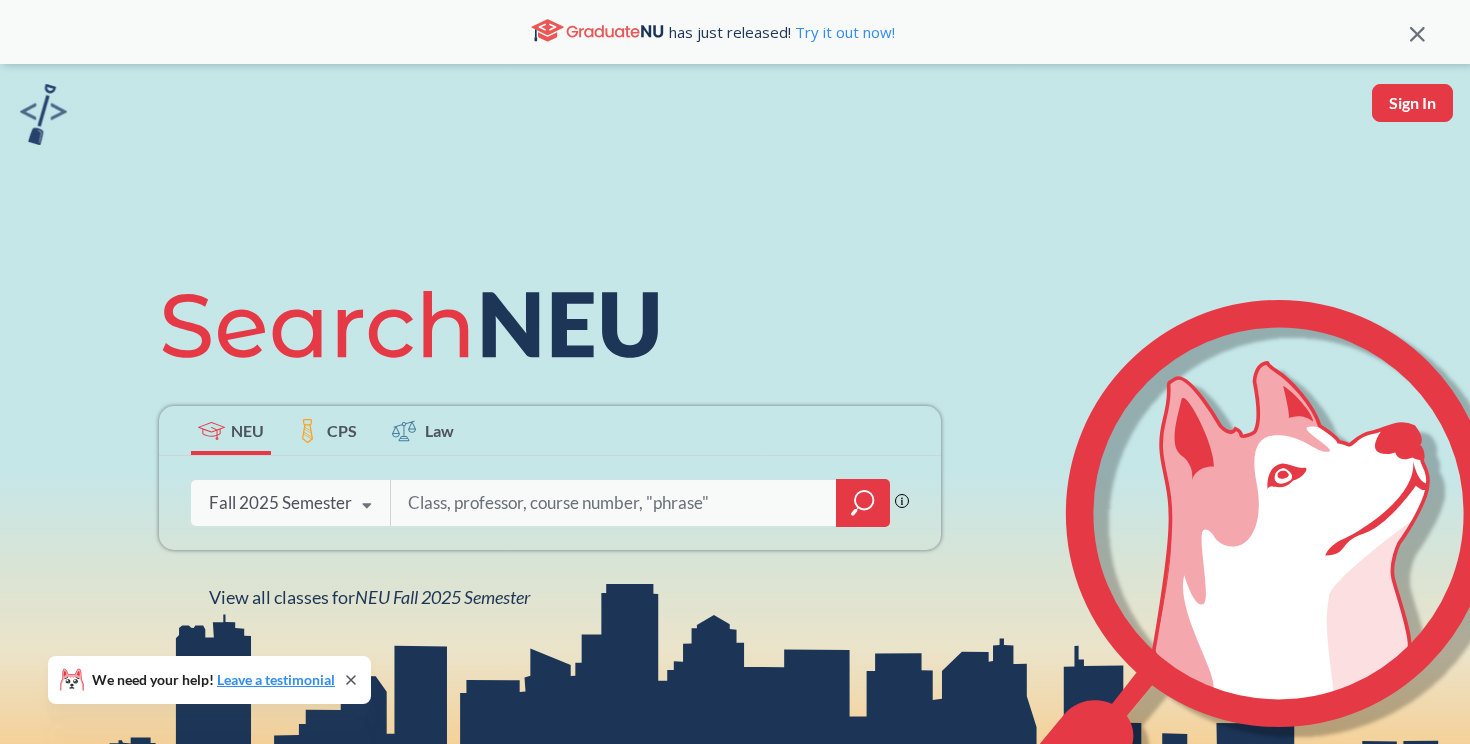 click at bounding box center [614, 503] 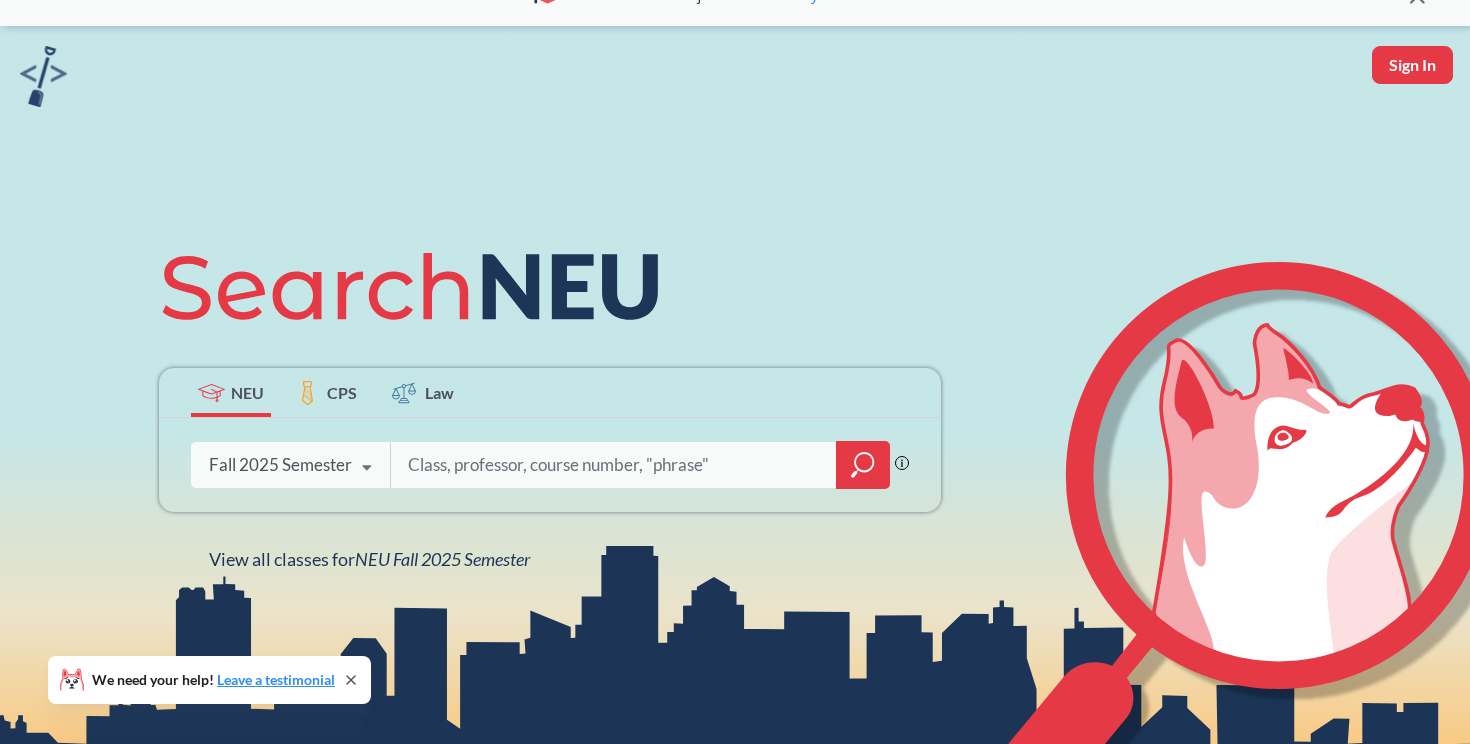 scroll, scrollTop: 41, scrollLeft: 0, axis: vertical 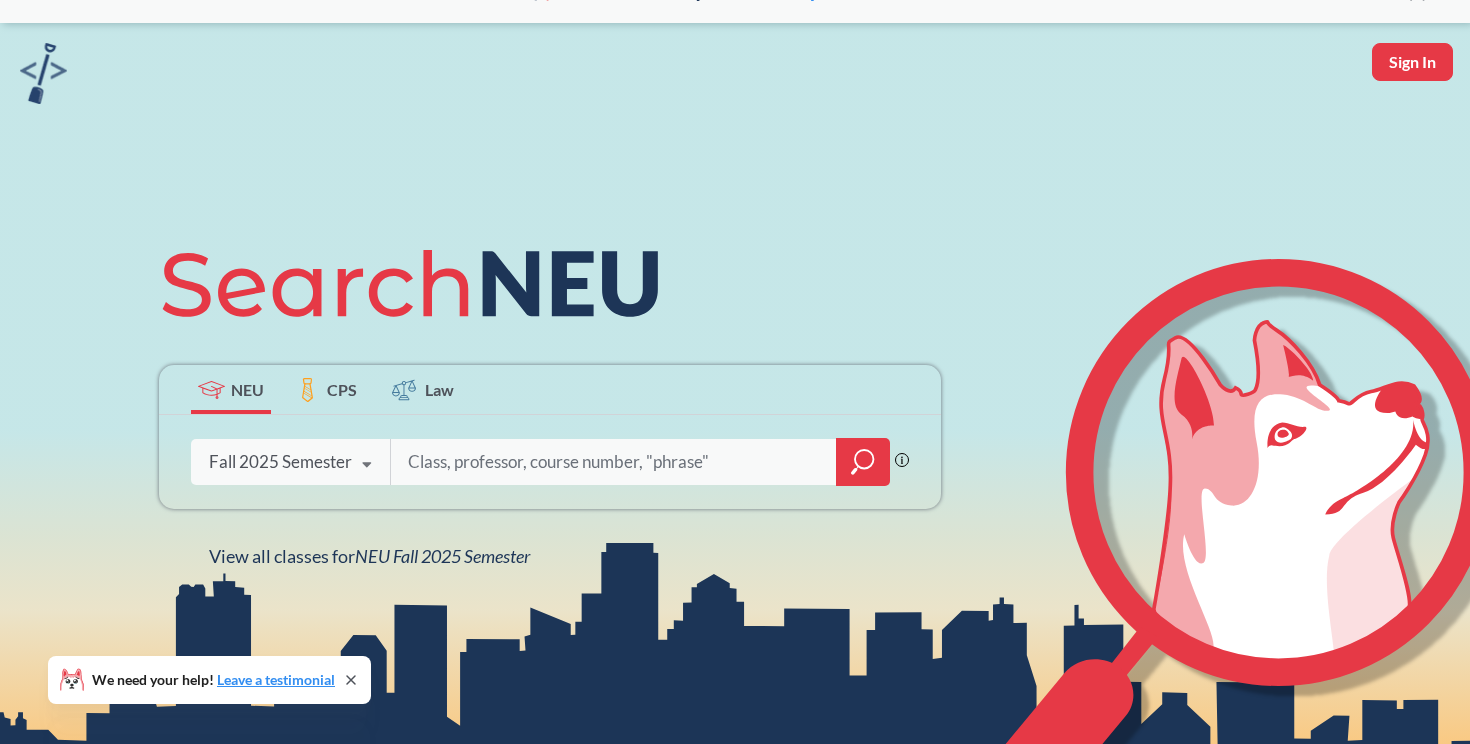 click 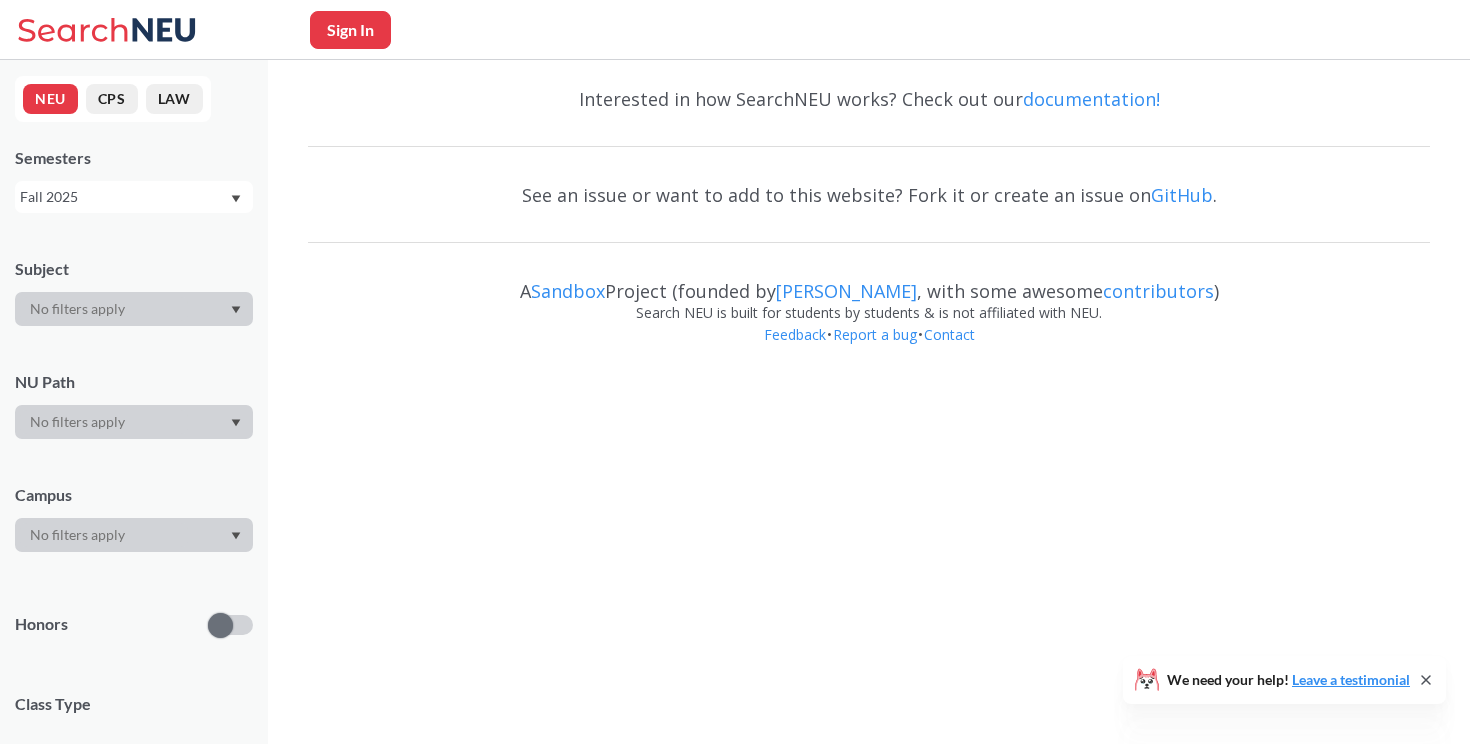 scroll, scrollTop: 0, scrollLeft: 0, axis: both 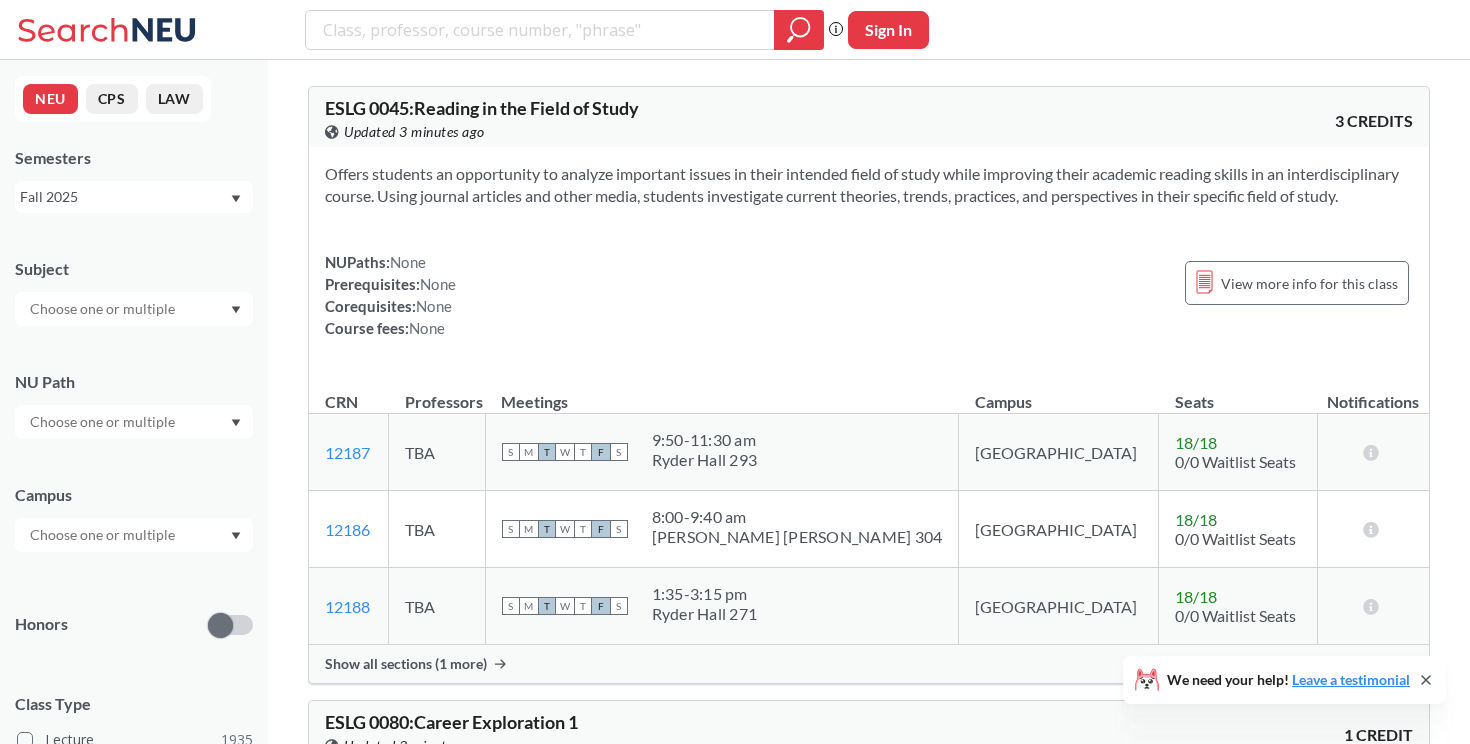 click at bounding box center (104, 422) 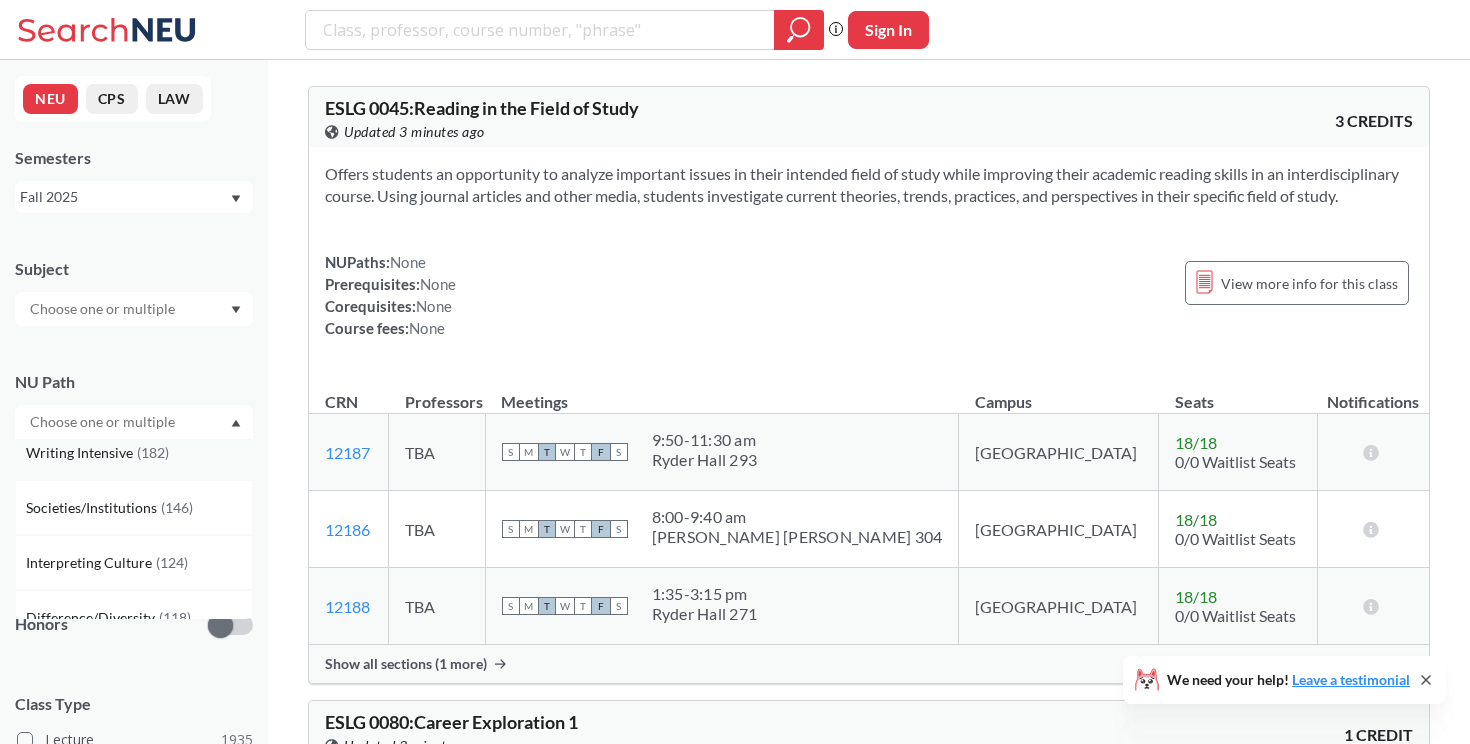 scroll, scrollTop: 0, scrollLeft: 0, axis: both 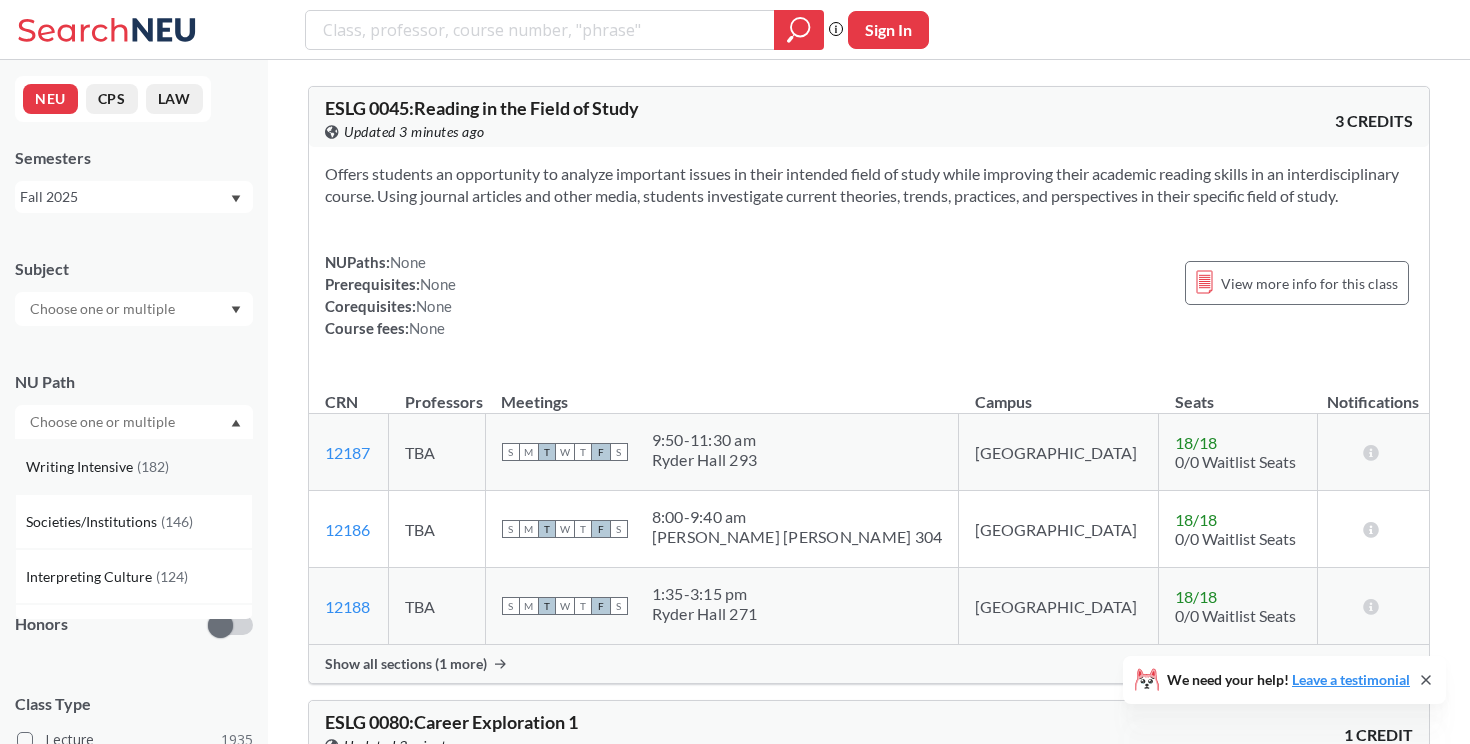 click on "Writing Intensive ( 182 )" at bounding box center [134, 466] 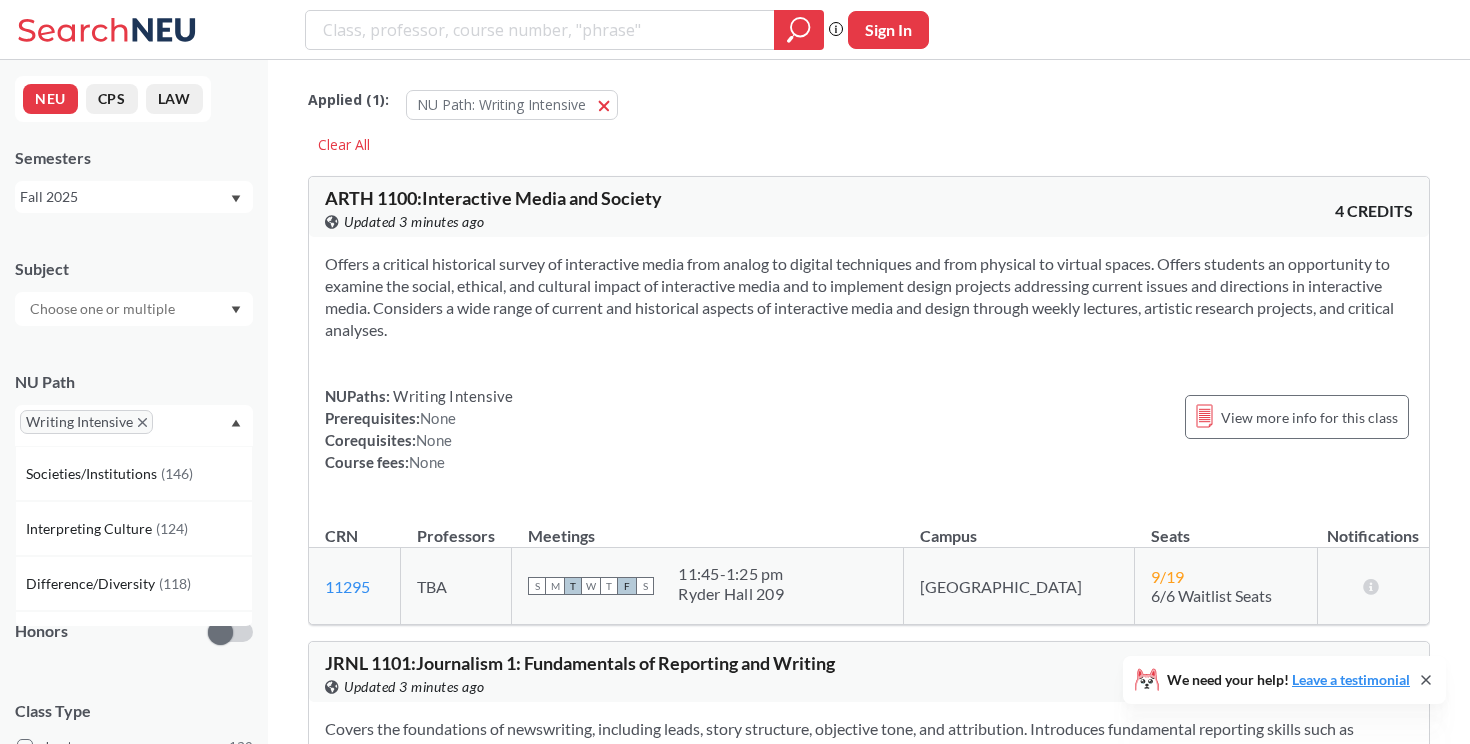 click 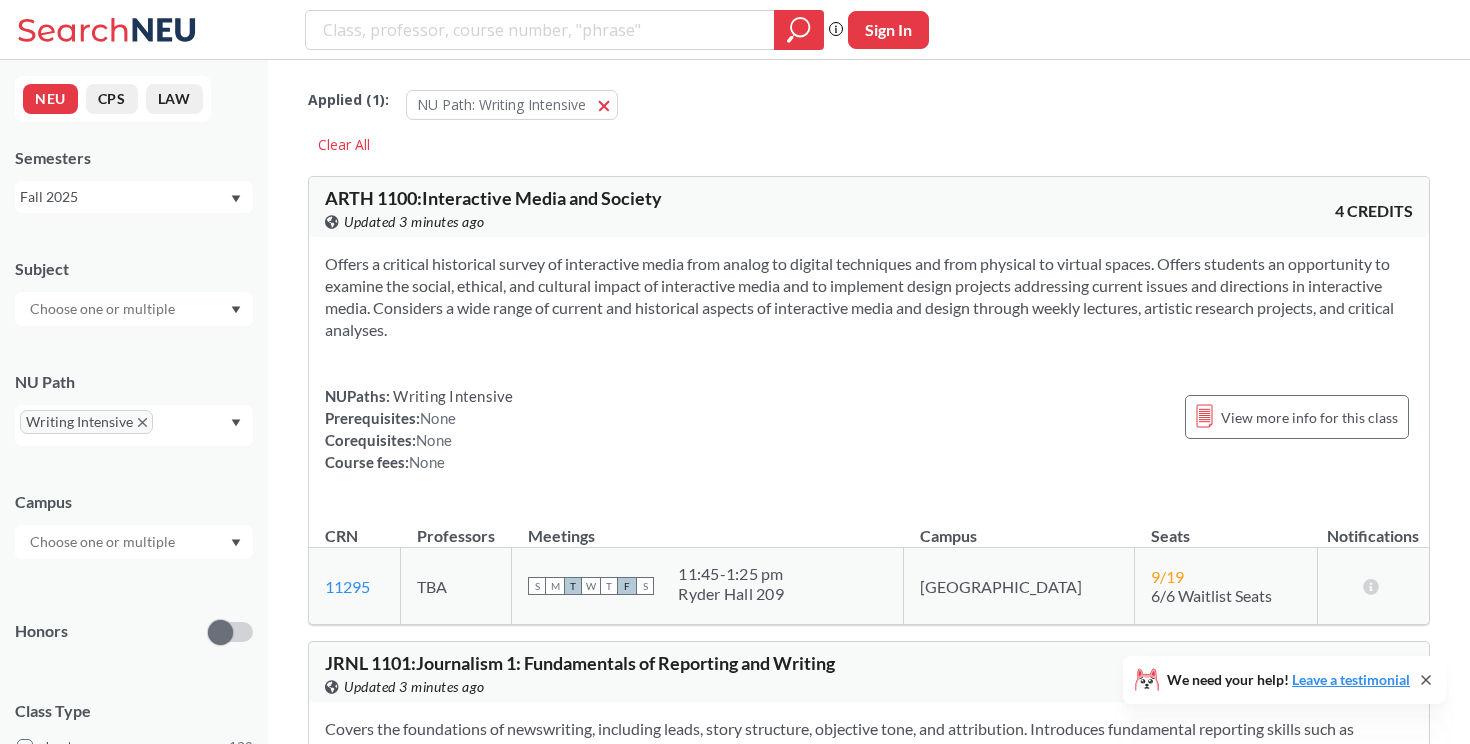 click 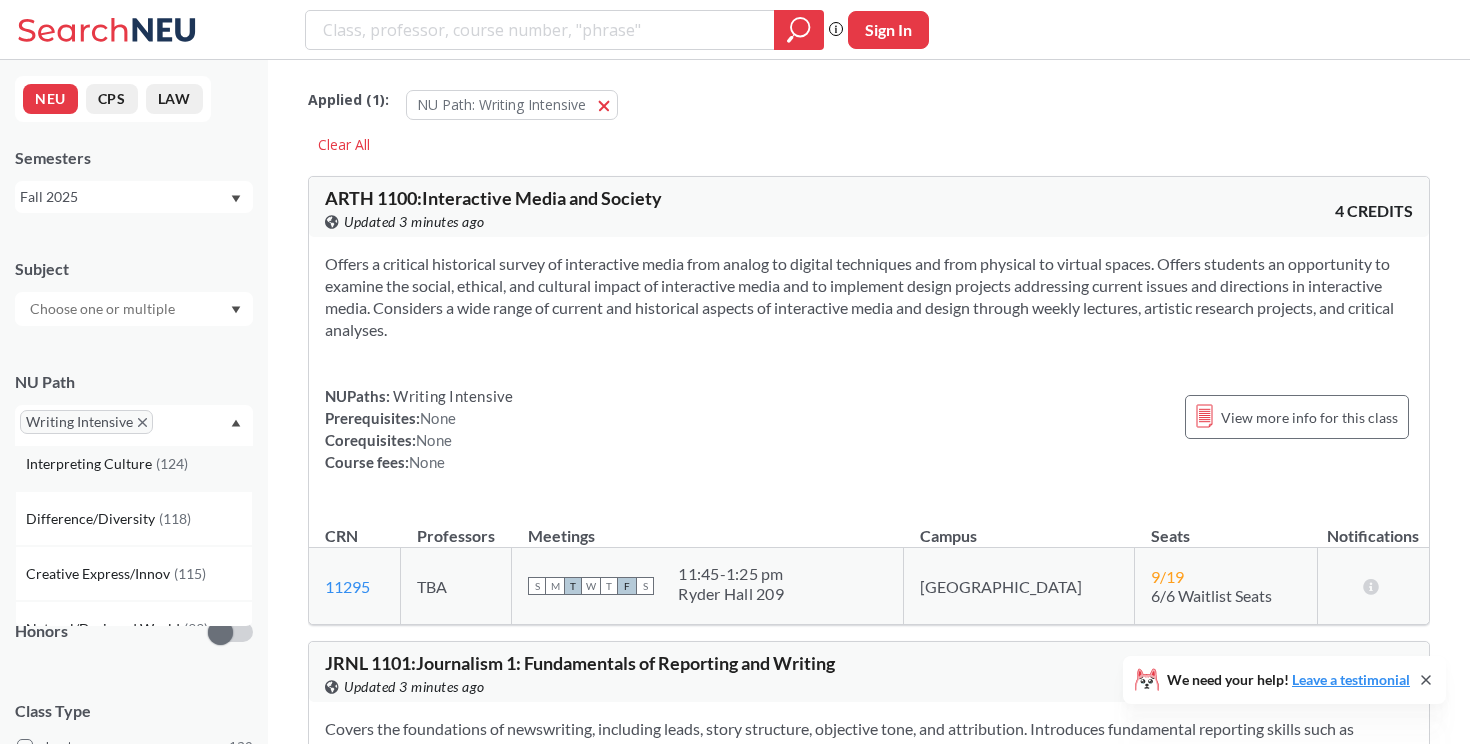 scroll, scrollTop: 30, scrollLeft: 0, axis: vertical 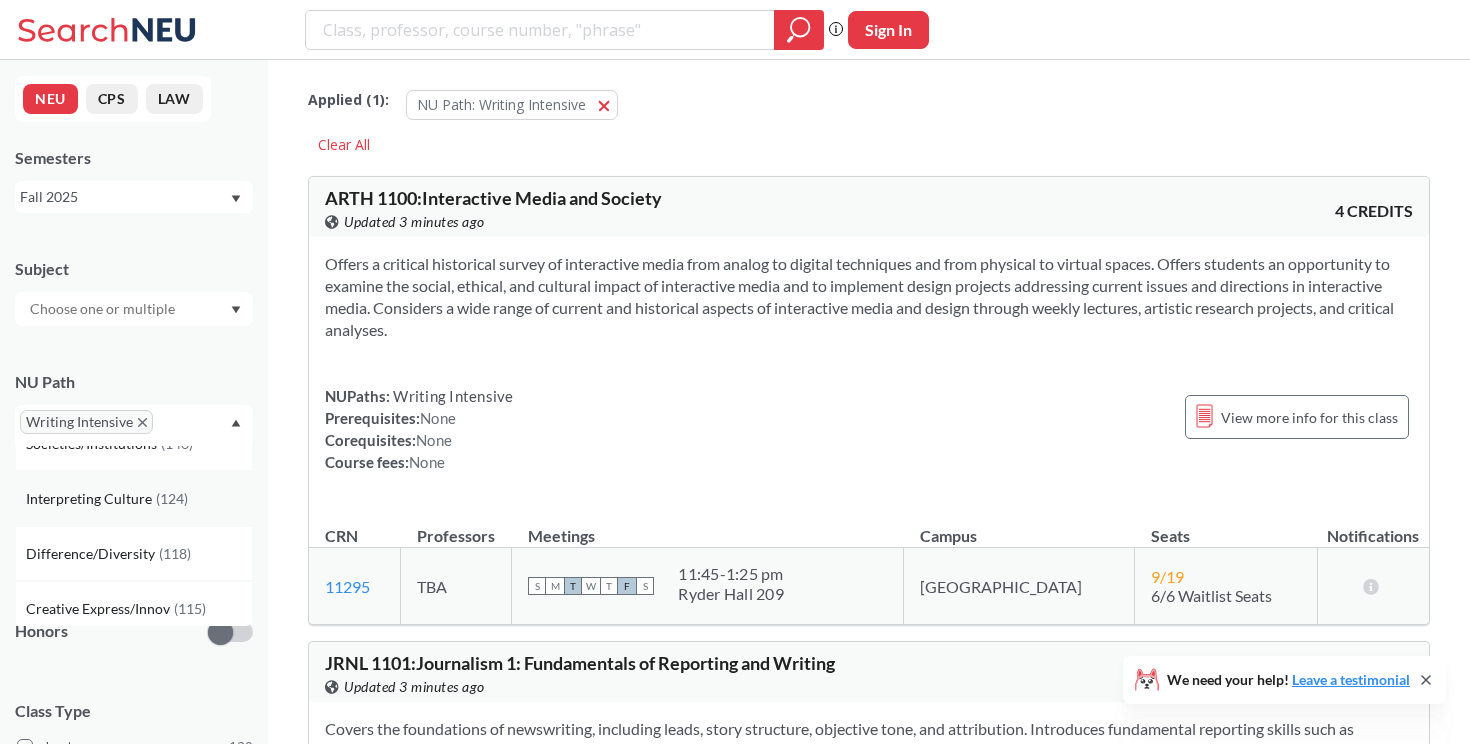 click on "Interpreting Culture" at bounding box center (91, 499) 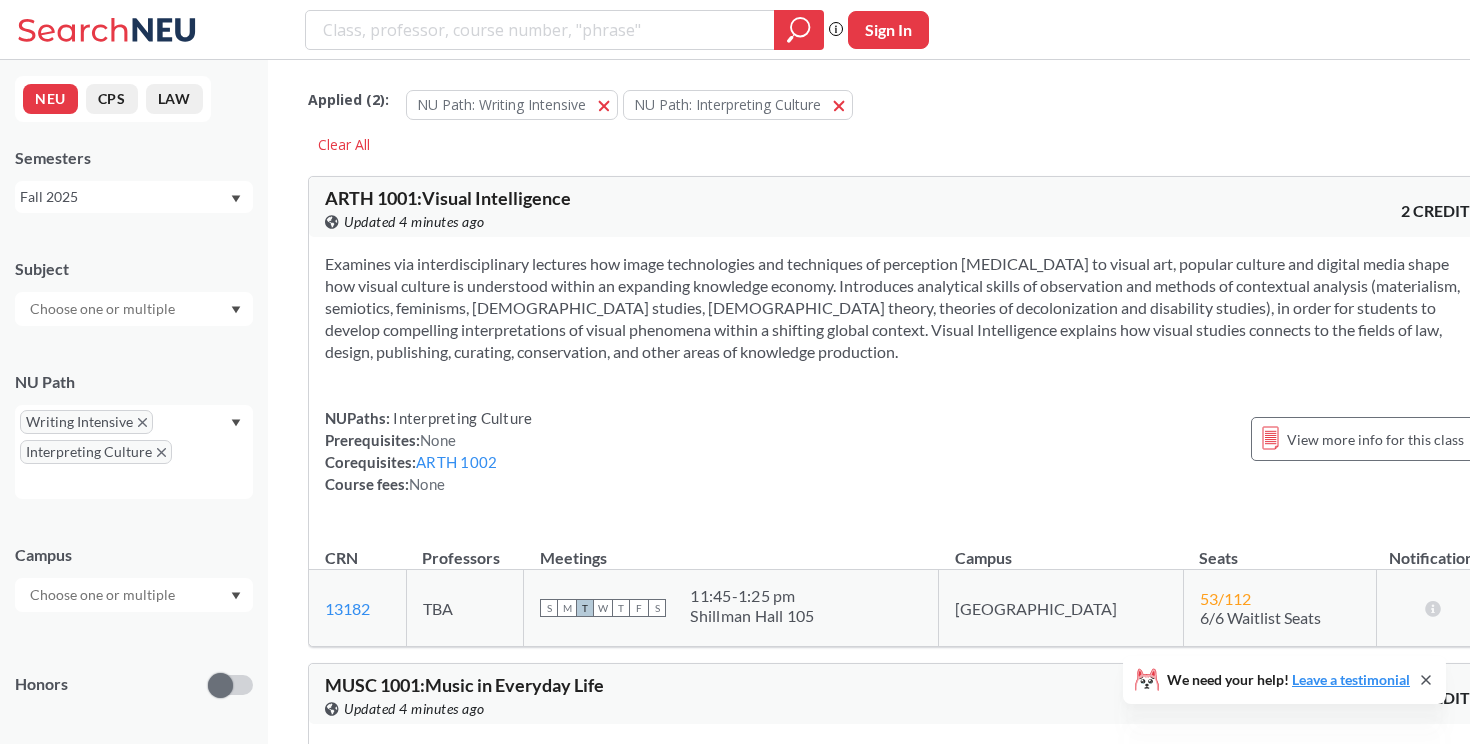click on "Examines via interdisciplinary lectures how image technologies and techniques of perception [MEDICAL_DATA] to visual art, popular culture and digital media shape how visual culture is understood within an expanding knowledge economy. Introduces analytical skills of observation and methods of contextual analysis (materialism, semiotics, feminisms, [DEMOGRAPHIC_DATA] studies, [DEMOGRAPHIC_DATA] theory, theories of decolonization and disability studies), in order for students to develop compelling interpretations of visual phenomena within a shifting global context. Visual Intelligence explains how visual studies connects to the fields of law, design, publishing, curating, conservation, and other areas of knowledge production." at bounding box center (902, 308) 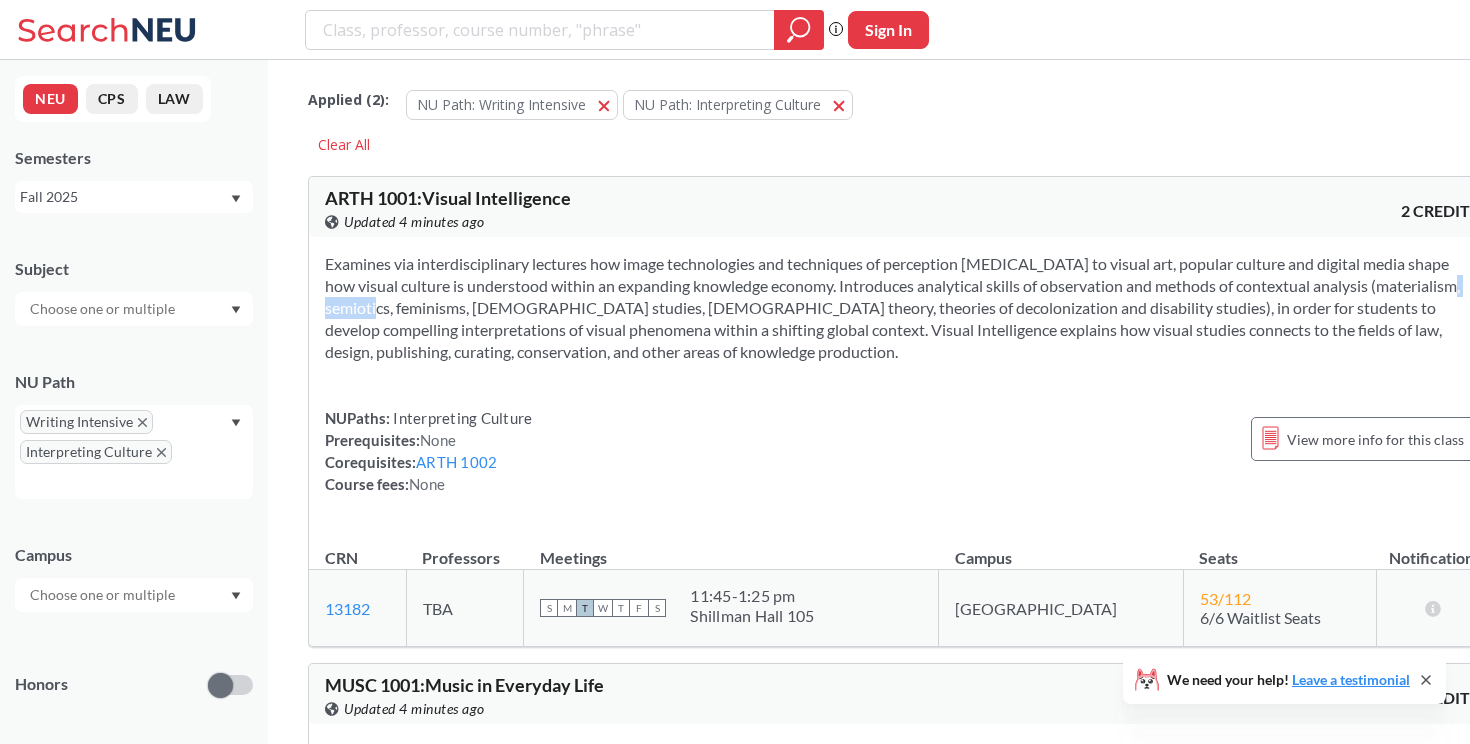 click on "Examines via interdisciplinary lectures how image technologies and techniques of perception [MEDICAL_DATA] to visual art, popular culture and digital media shape how visual culture is understood within an expanding knowledge economy. Introduces analytical skills of observation and methods of contextual analysis (materialism, semiotics, feminisms, [DEMOGRAPHIC_DATA] studies, [DEMOGRAPHIC_DATA] theory, theories of decolonization and disability studies), in order for students to develop compelling interpretations of visual phenomena within a shifting global context. Visual Intelligence explains how visual studies connects to the fields of law, design, publishing, curating, conservation, and other areas of knowledge production." at bounding box center (902, 308) 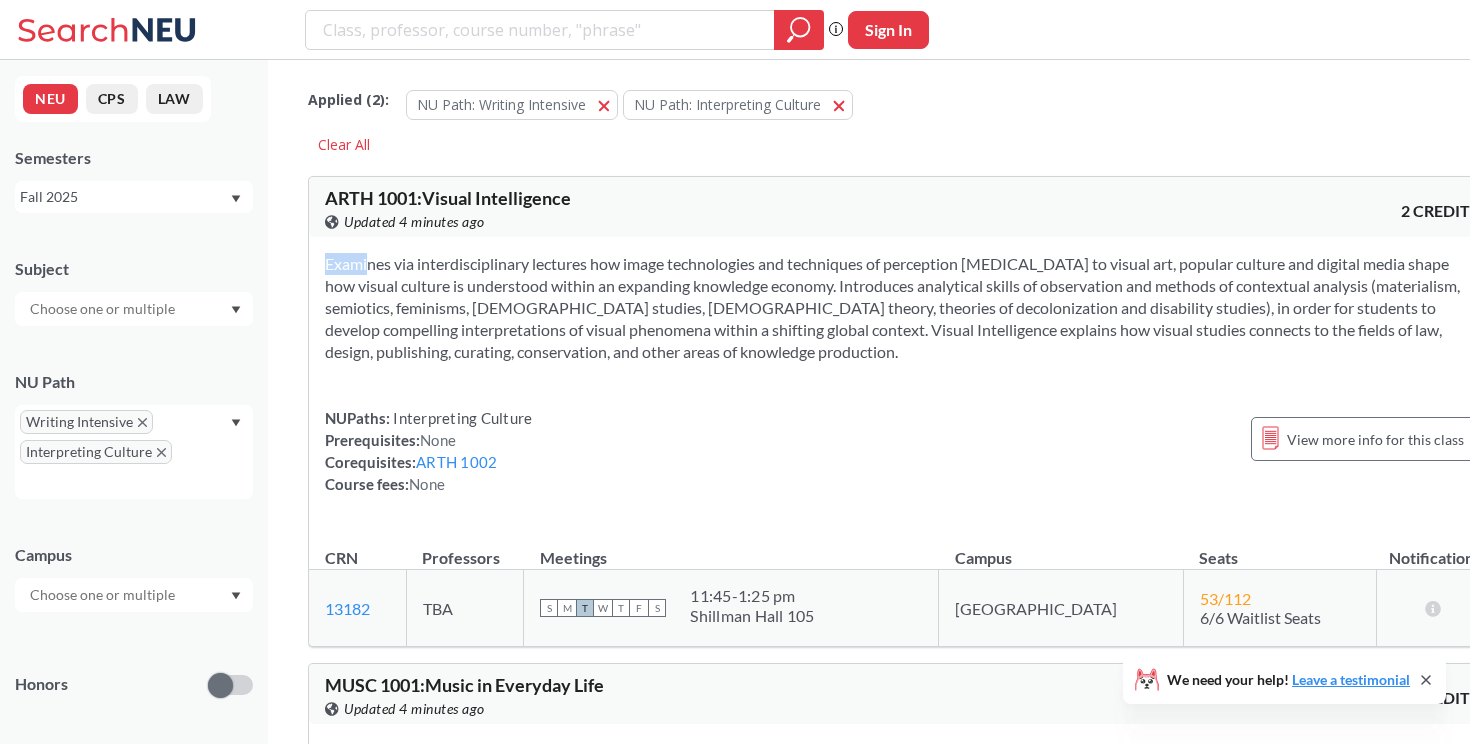 click on "Examines via interdisciplinary lectures how image technologies and techniques of perception [MEDICAL_DATA] to visual art, popular culture and digital media shape how visual culture is understood within an expanding knowledge economy. Introduces analytical skills of observation and methods of contextual analysis (materialism, semiotics, feminisms, [DEMOGRAPHIC_DATA] studies, [DEMOGRAPHIC_DATA] theory, theories of decolonization and disability studies), in order for students to develop compelling interpretations of visual phenomena within a shifting global context. Visual Intelligence explains how visual studies connects to the fields of law, design, publishing, curating, conservation, and other areas of knowledge production." at bounding box center [902, 308] 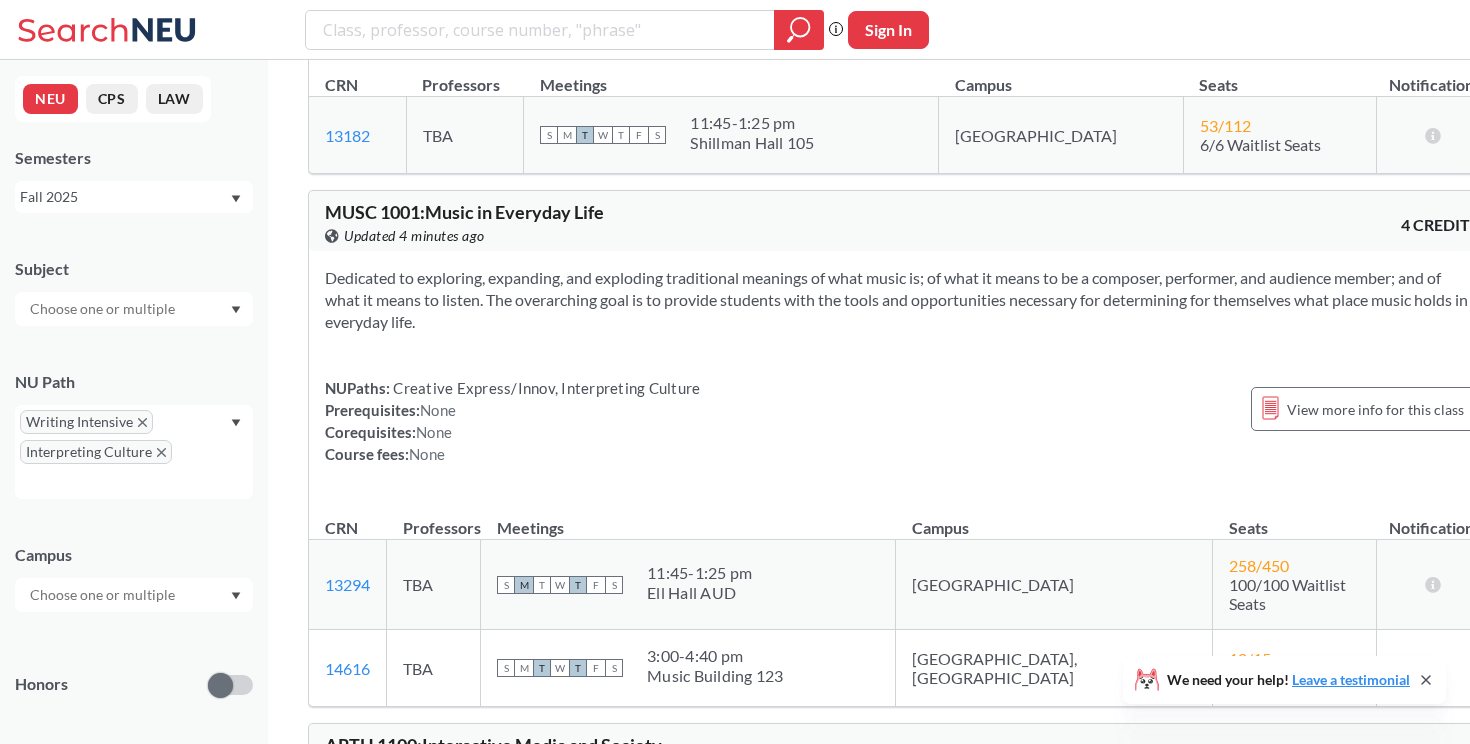 scroll, scrollTop: 494, scrollLeft: 0, axis: vertical 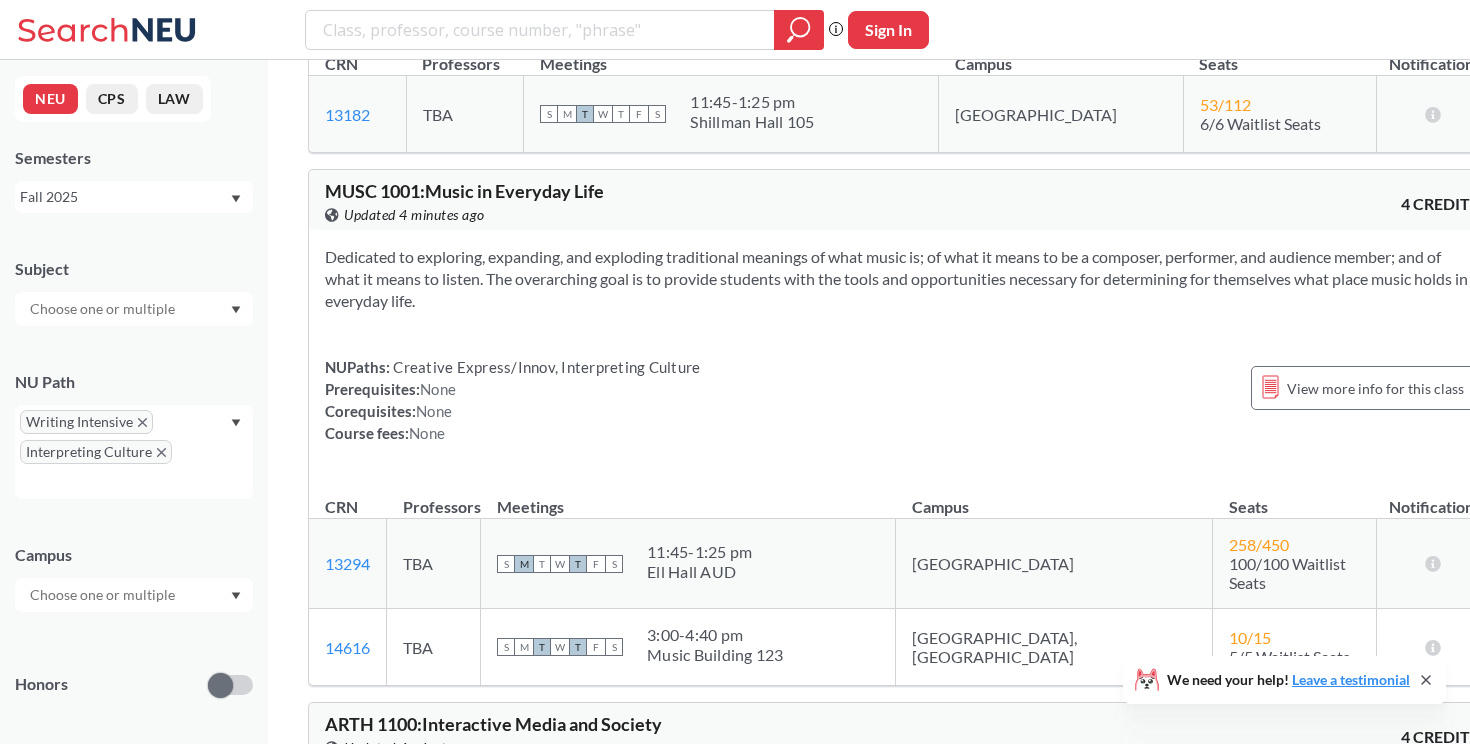 click on "Dedicated to exploring, expanding, and exploding traditional meanings of what music is; of what it means to be a composer, performer, and audience member; and of what it means to listen. The overarching goal is to provide students with the tools and opportunities necessary for determining for themselves what place music holds in everyday life." at bounding box center (902, 279) 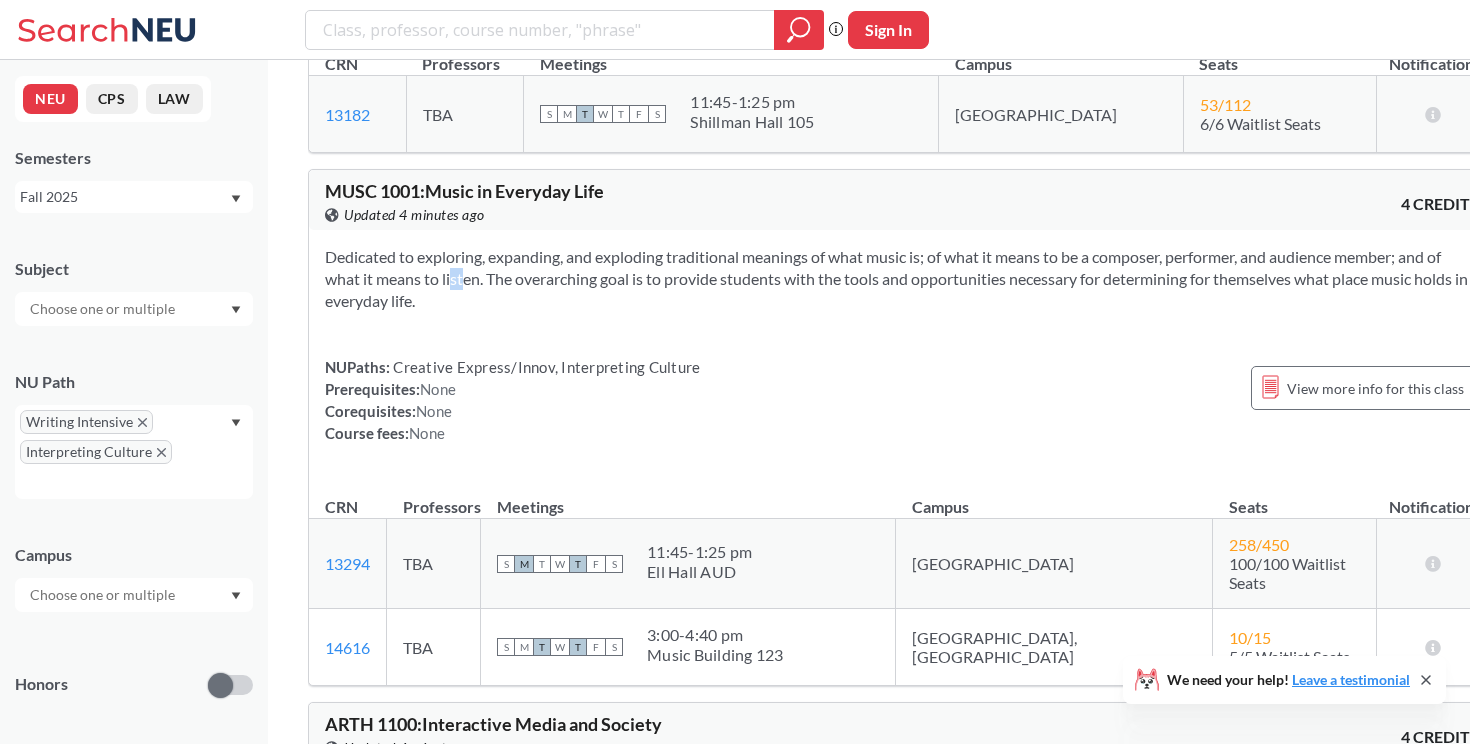 click on "Dedicated to exploring, expanding, and exploding traditional meanings of what music is; of what it means to be a composer, performer, and audience member; and of what it means to listen. The overarching goal is to provide students with the tools and opportunities necessary for determining for themselves what place music holds in everyday life." at bounding box center (902, 279) 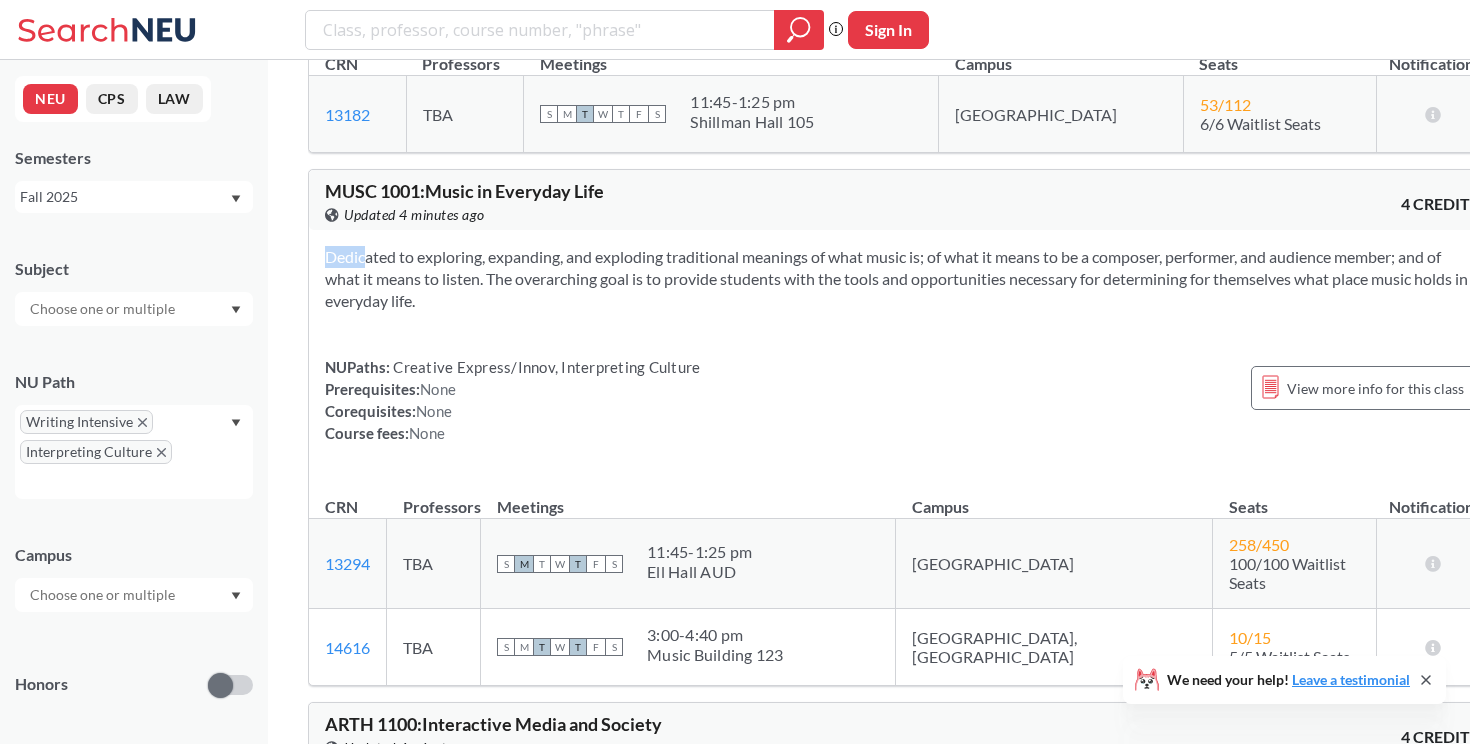 click on "Dedicated to exploring, expanding, and exploding traditional meanings of what music is; of what it means to be a composer, performer, and audience member; and of what it means to listen. The overarching goal is to provide students with the tools and opportunities necessary for determining for themselves what place music holds in everyday life." at bounding box center (902, 279) 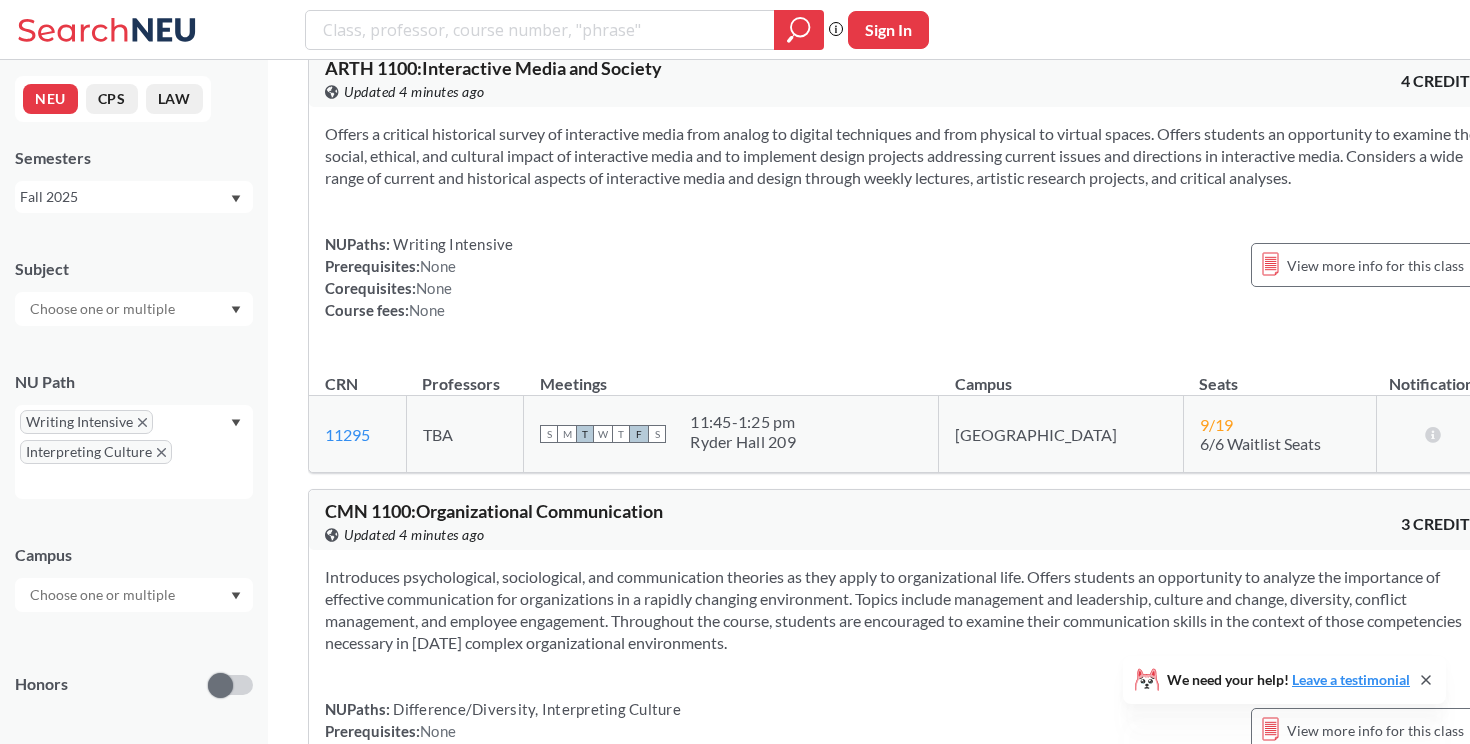 scroll, scrollTop: 1049, scrollLeft: 0, axis: vertical 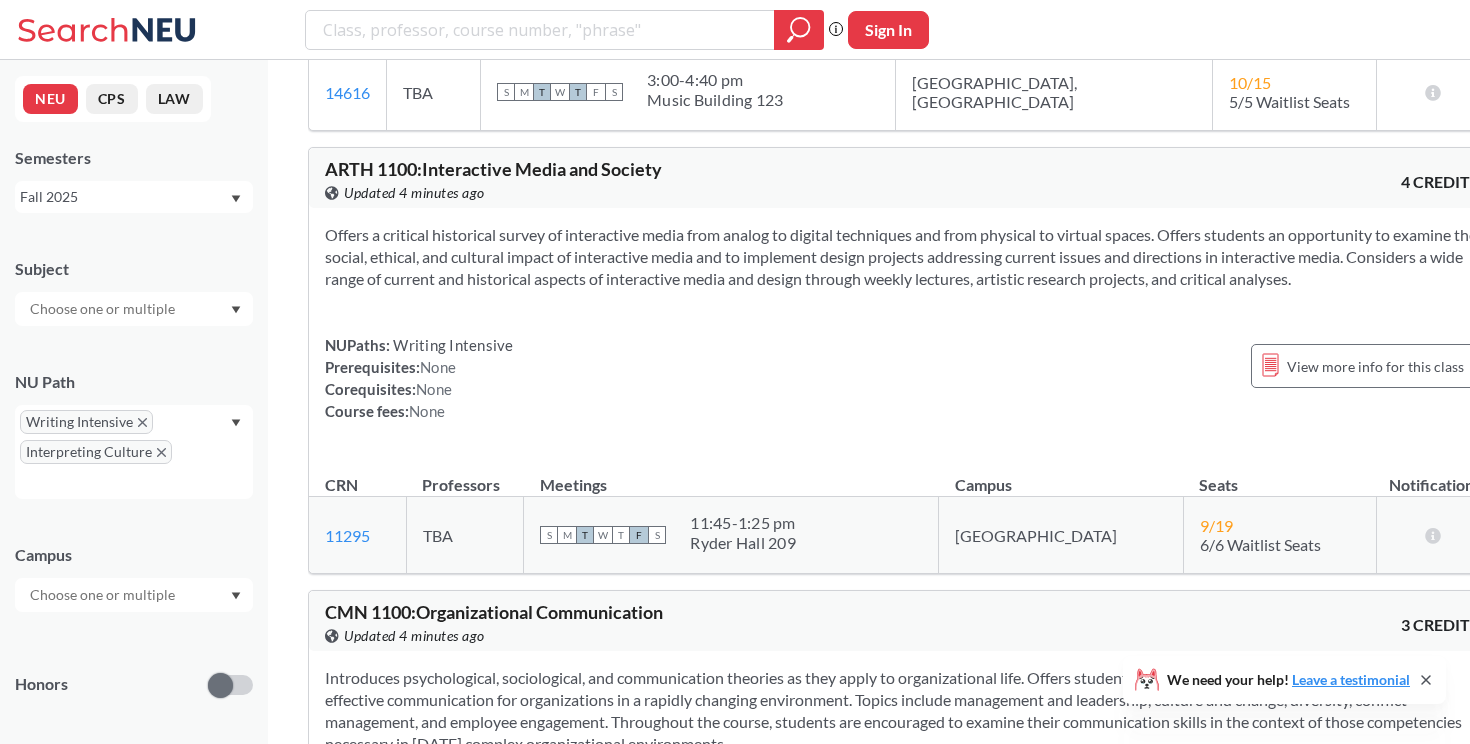 click on "Offers a critical historical survey of interactive media from analog to digital techniques and from physical to virtual spaces. Offers students an opportunity to examine the social, ethical, and cultural impact of interactive media and to implement design projects addressing current issues and directions in interactive media. Considers a wide range of current and historical aspects of interactive media and design through weekly lectures, artistic research projects, and critical analyses." at bounding box center (902, 257) 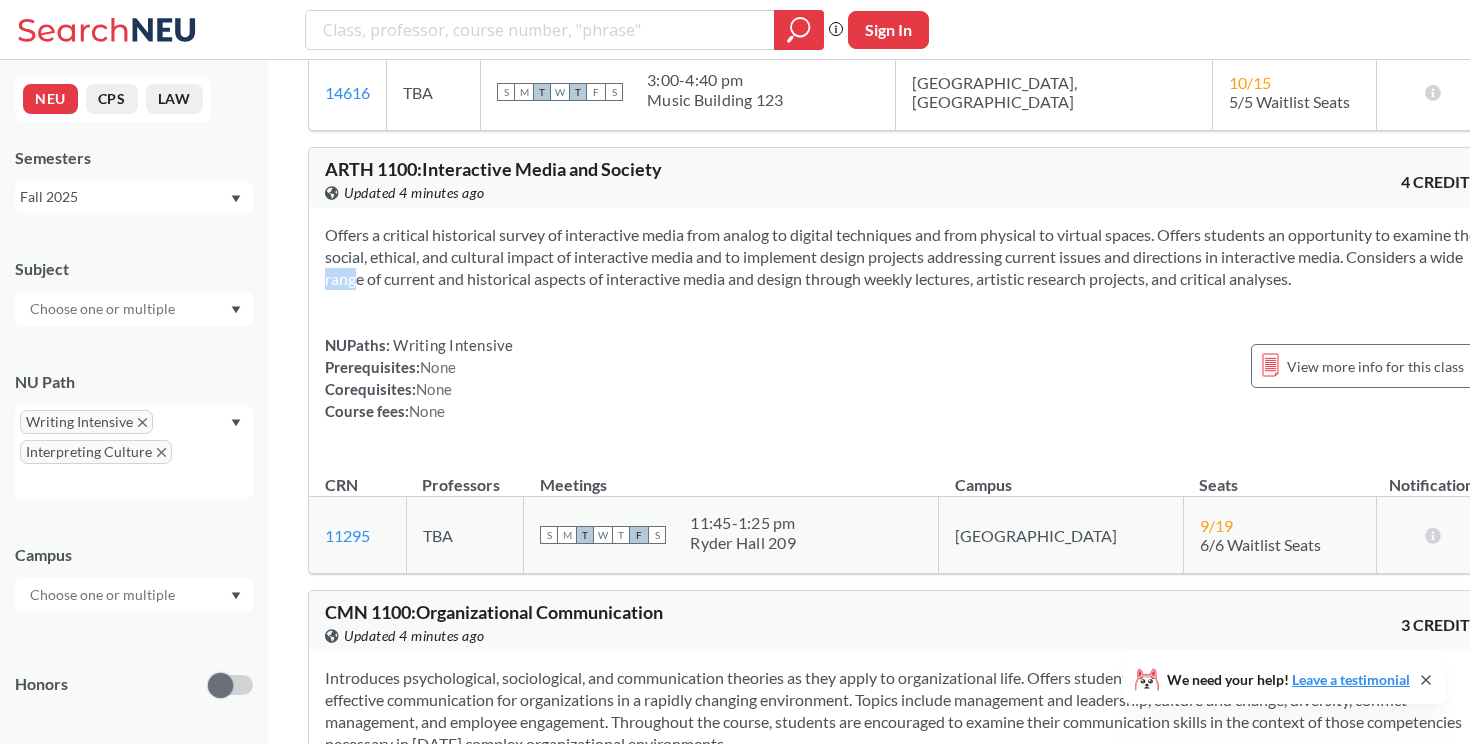 click on "Offers a critical historical survey of interactive media from analog to digital techniques and from physical to virtual spaces. Offers students an opportunity to examine the social, ethical, and cultural impact of interactive media and to implement design projects addressing current issues and directions in interactive media. Considers a wide range of current and historical aspects of interactive media and design through weekly lectures, artistic research projects, and critical analyses." at bounding box center [902, 257] 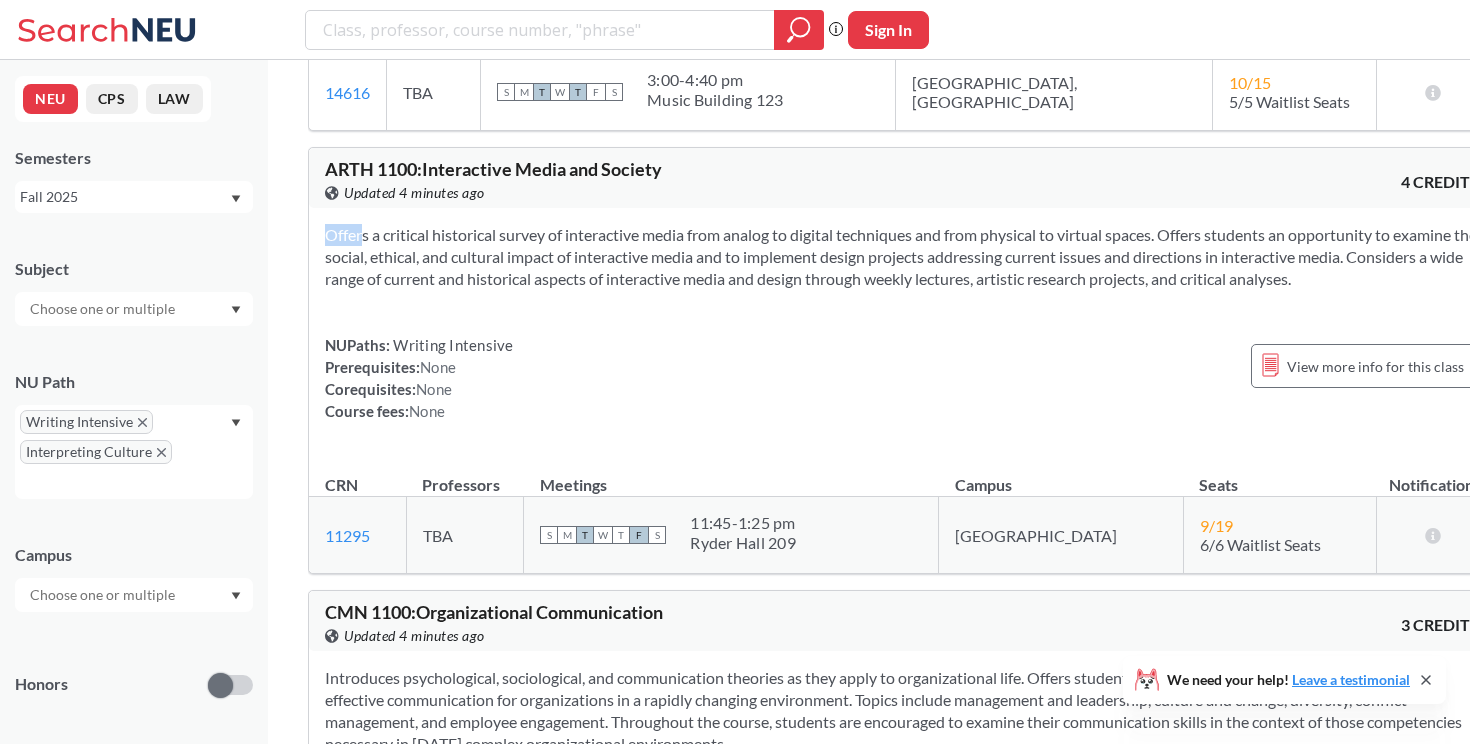 click on "Offers a critical historical survey of interactive media from analog to digital techniques and from physical to virtual spaces. Offers students an opportunity to examine the social, ethical, and cultural impact of interactive media and to implement design projects addressing current issues and directions in interactive media. Considers a wide range of current and historical aspects of interactive media and design through weekly lectures, artistic research projects, and critical analyses." at bounding box center (902, 257) 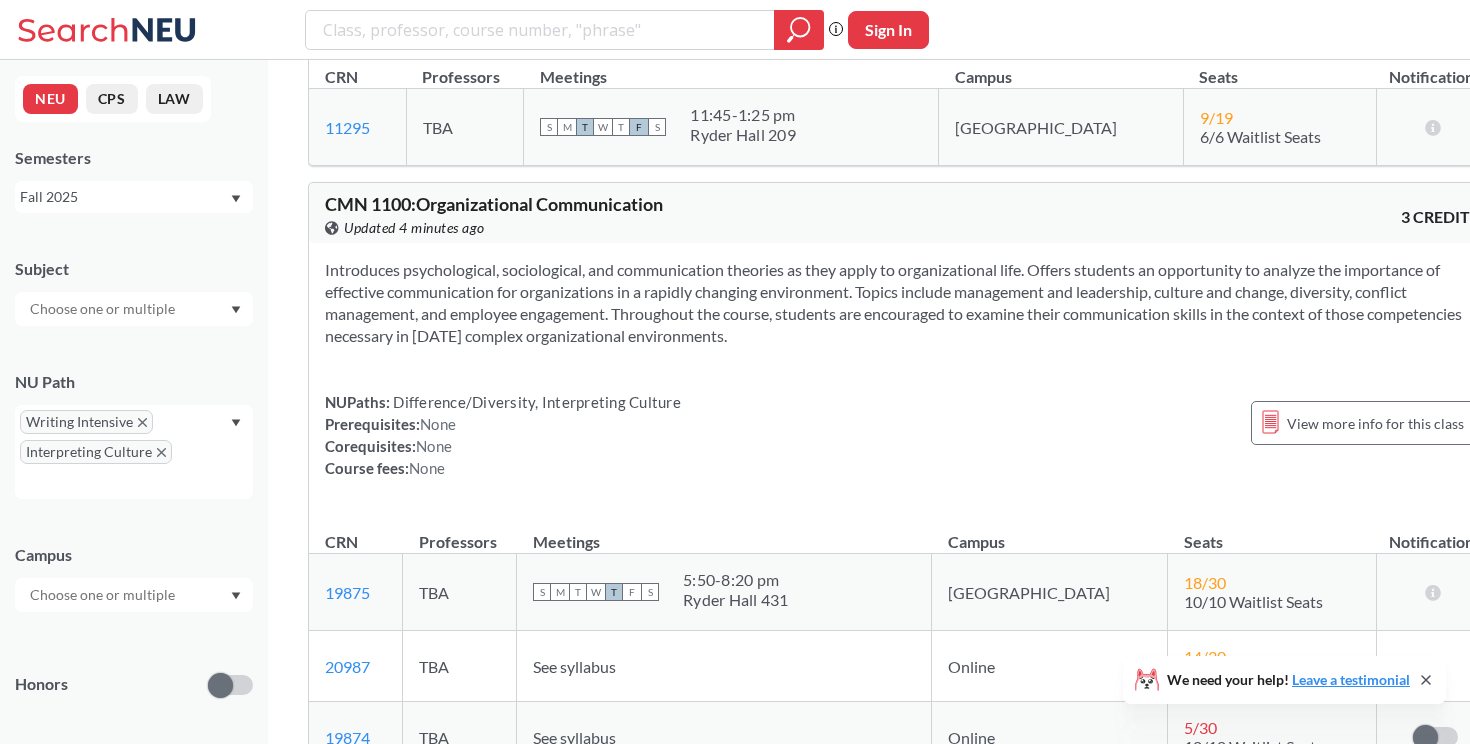 scroll, scrollTop: 1455, scrollLeft: 0, axis: vertical 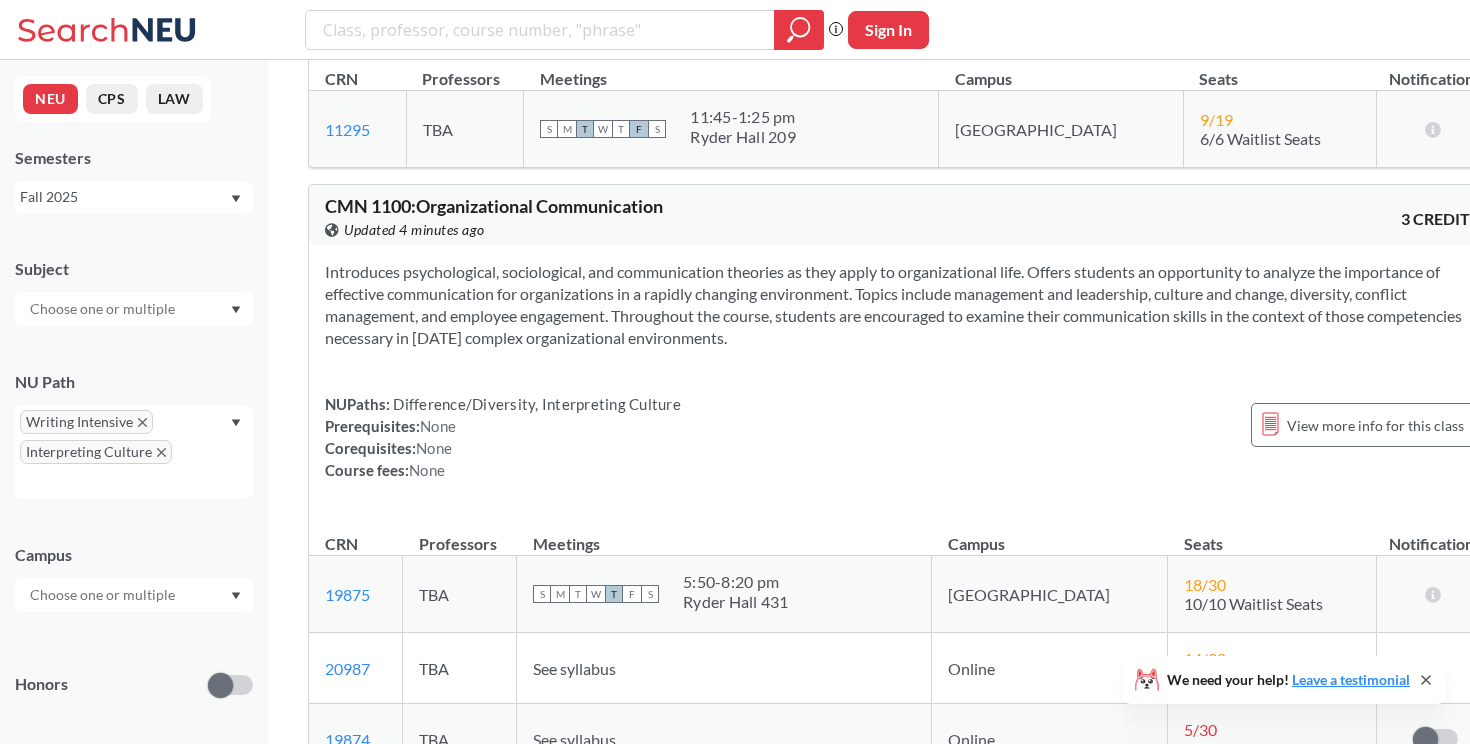 click on "Introduces psychological, sociological, and communication theories as they apply to organizational life. Offers students an opportunity to analyze the importance of effective communication for organizations in a rapidly changing environment. Topics include management and leadership, culture and change, diversity, conflict management, and employee engagement. Throughout the course, students are encouraged to examine their communication skills in the context of those competencies necessary in [DATE] complex organizational environments." at bounding box center [902, 305] 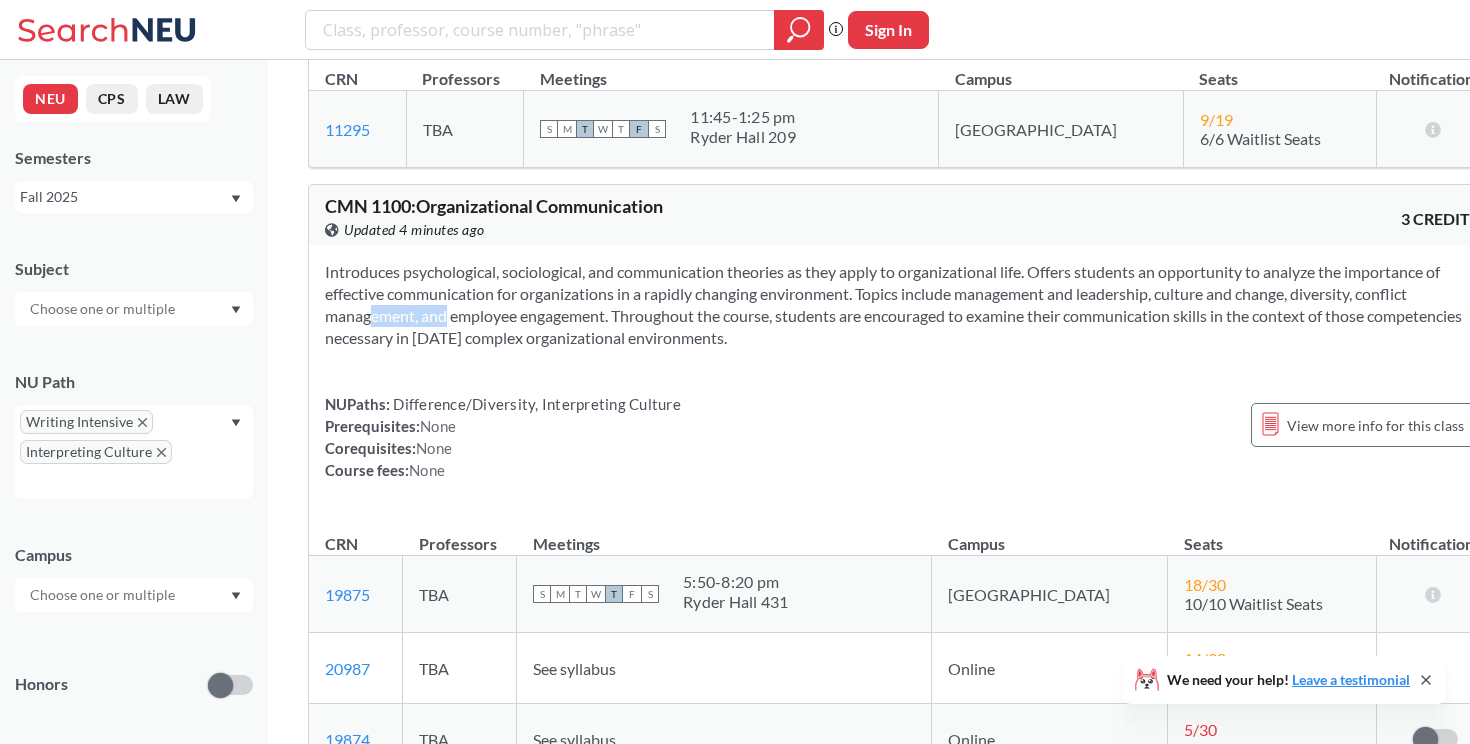 click on "Introduces psychological, sociological, and communication theories as they apply to organizational life. Offers students an opportunity to analyze the importance of effective communication for organizations in a rapidly changing environment. Topics include management and leadership, culture and change, diversity, conflict management, and employee engagement. Throughout the course, students are encouraged to examine their communication skills in the context of those competencies necessary in [DATE] complex organizational environments." at bounding box center (902, 305) 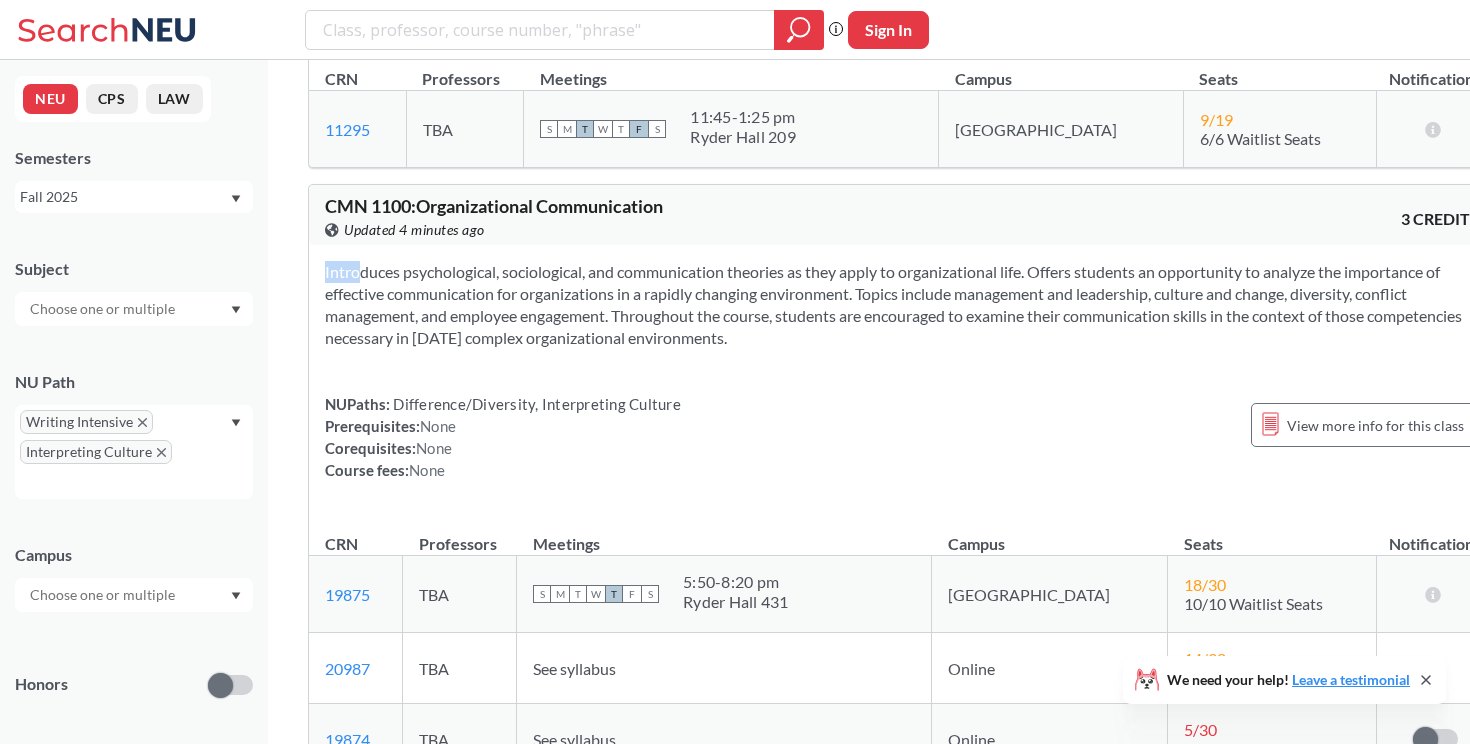 click on "Introduces psychological, sociological, and communication theories as they apply to organizational life. Offers students an opportunity to analyze the importance of effective communication for organizations in a rapidly changing environment. Topics include management and leadership, culture and change, diversity, conflict management, and employee engagement. Throughout the course, students are encouraged to examine their communication skills in the context of those competencies necessary in [DATE] complex organizational environments." at bounding box center (902, 305) 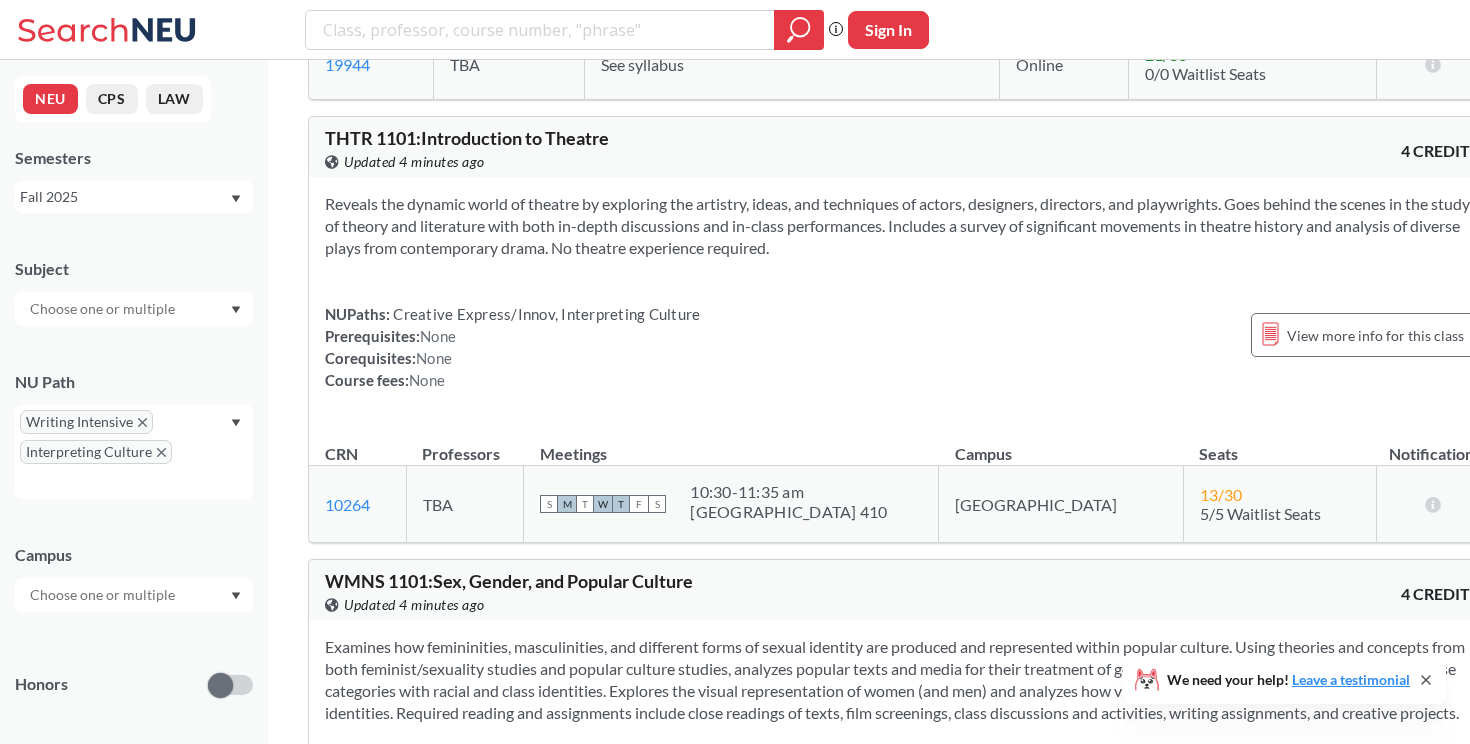 scroll, scrollTop: 2541, scrollLeft: 0, axis: vertical 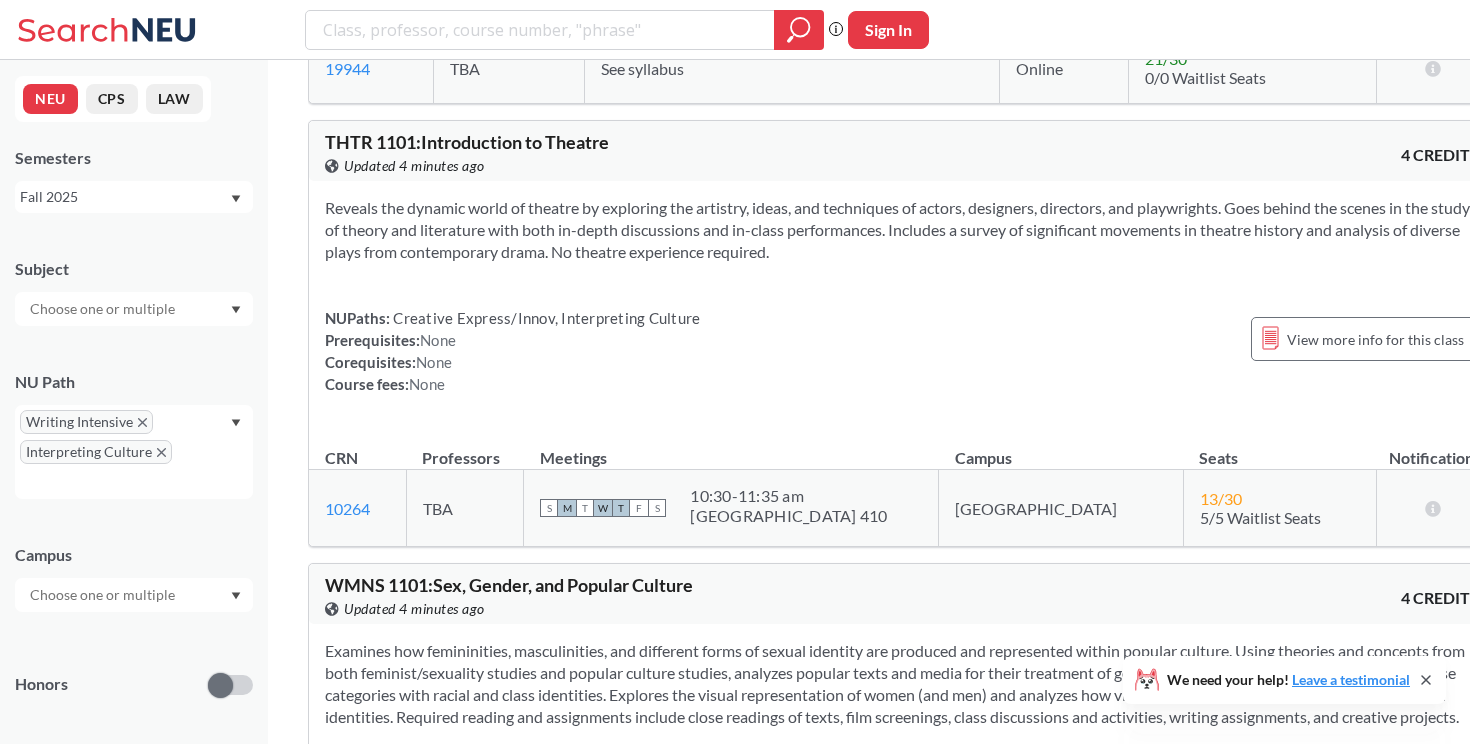 click on "Reveals the dynamic world of theatre by exploring the artistry, ideas, and techniques of actors, designers, directors, and playwrights. Goes behind the scenes in the study of theory and literature with both in-depth discussions and in-class performances. Includes a survey of significant movements in theatre history and analysis of diverse plays from contemporary drama. No theatre experience required." at bounding box center [902, 230] 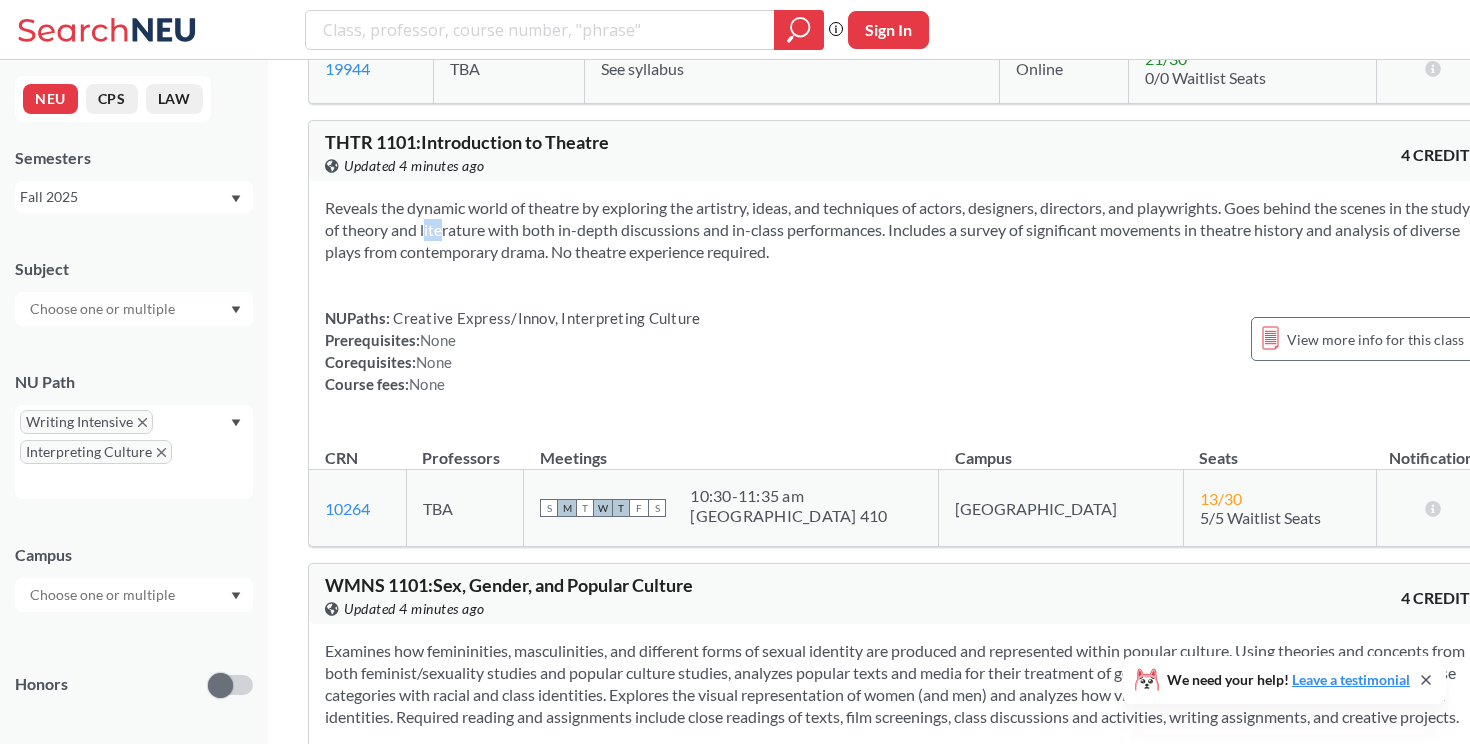 click on "Reveals the dynamic world of theatre by exploring the artistry, ideas, and techniques of actors, designers, directors, and playwrights. Goes behind the scenes in the study of theory and literature with both in-depth discussions and in-class performances. Includes a survey of significant movements in theatre history and analysis of diverse plays from contemporary drama. No theatre experience required." at bounding box center (902, 230) 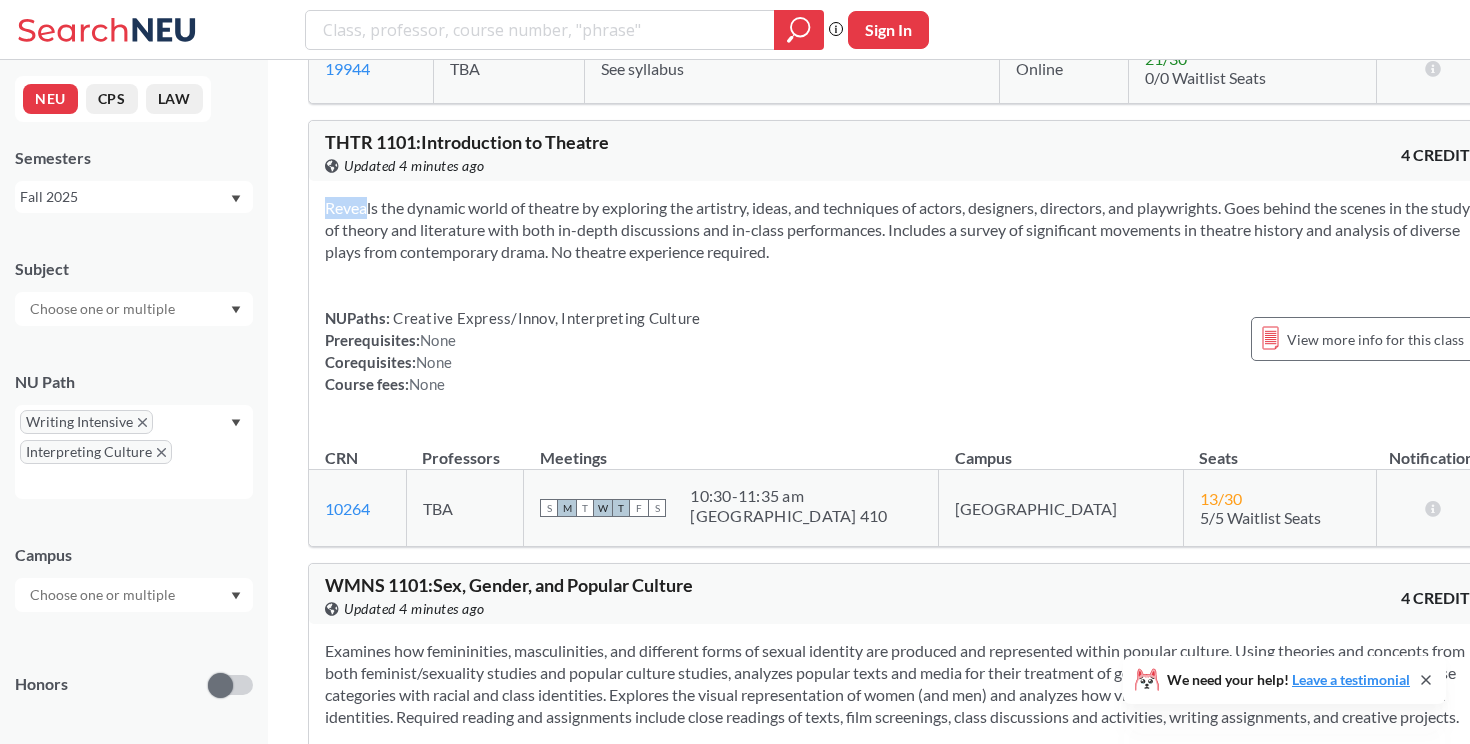 click on "Reveals the dynamic world of theatre by exploring the artistry, ideas, and techniques of actors, designers, directors, and playwrights. Goes behind the scenes in the study of theory and literature with both in-depth discussions and in-class performances. Includes a survey of significant movements in theatre history and analysis of diverse plays from contemporary drama. No theatre experience required." at bounding box center (902, 230) 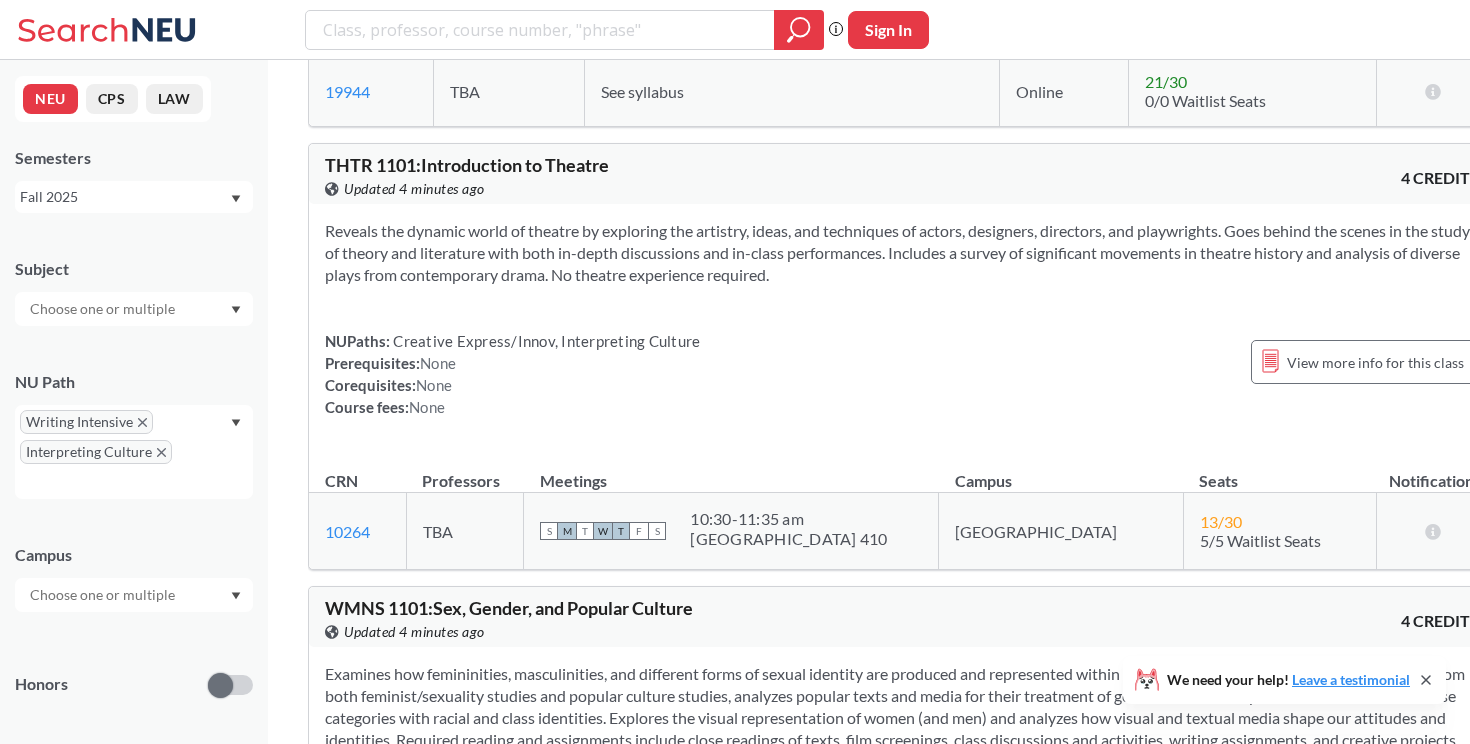 scroll, scrollTop: 2512, scrollLeft: 0, axis: vertical 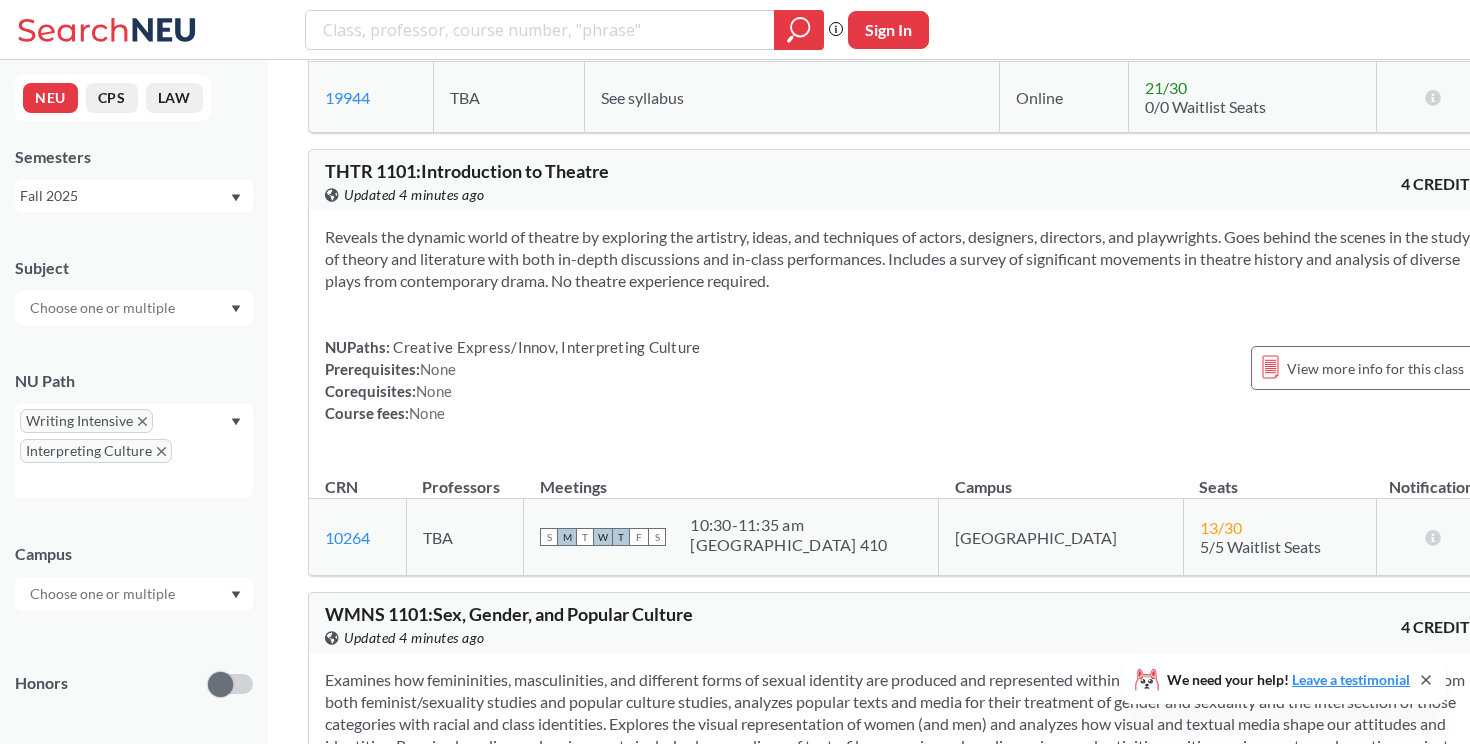 click at bounding box center [104, 594] 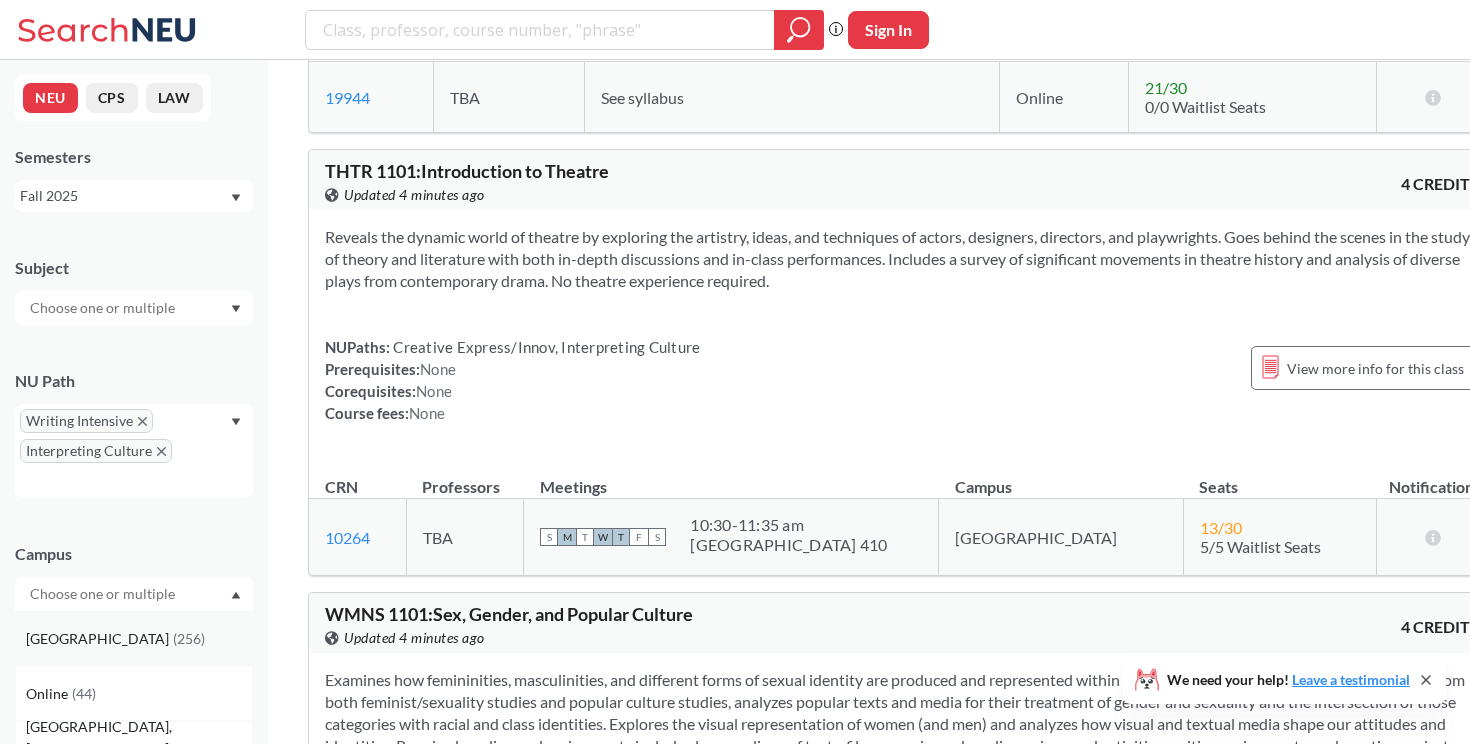 click on "( 256 )" at bounding box center [189, 638] 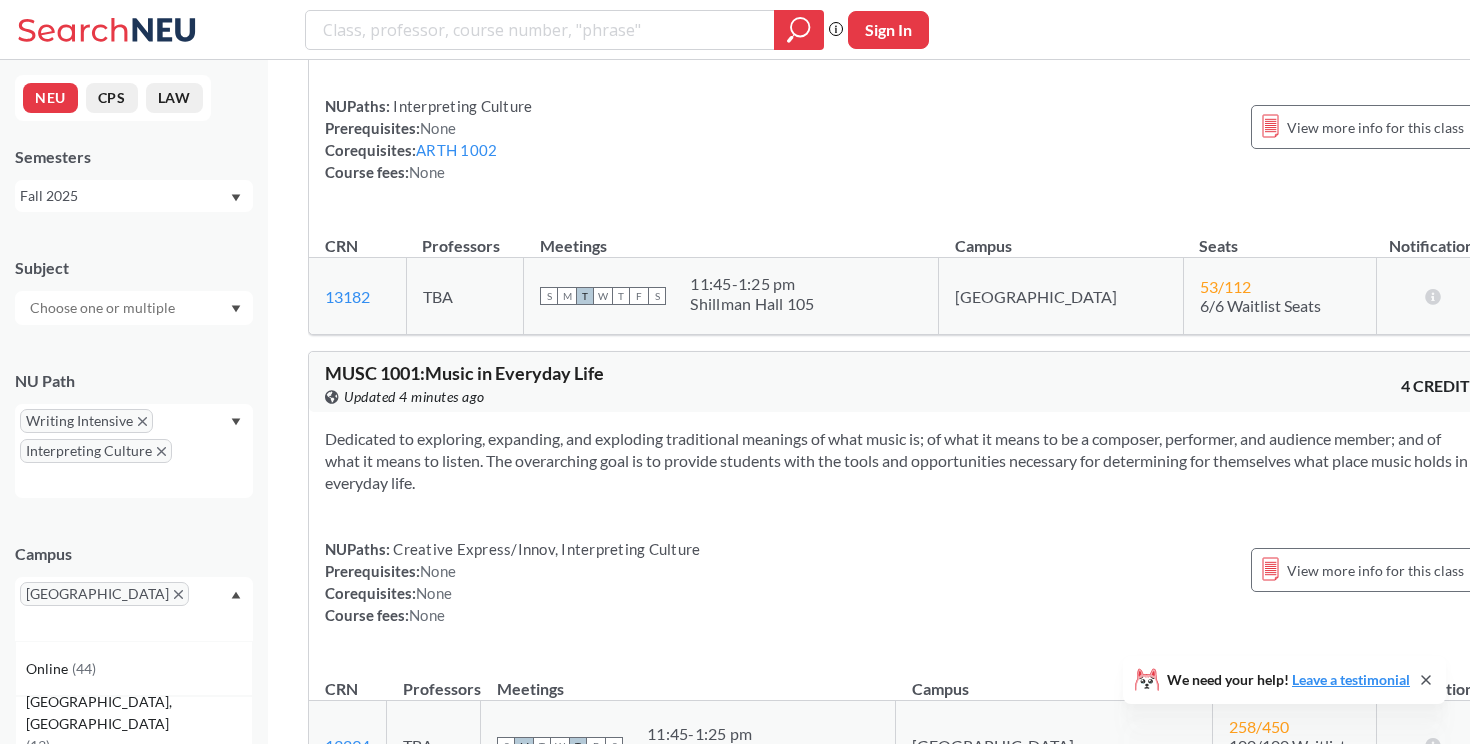 scroll, scrollTop: 311, scrollLeft: 0, axis: vertical 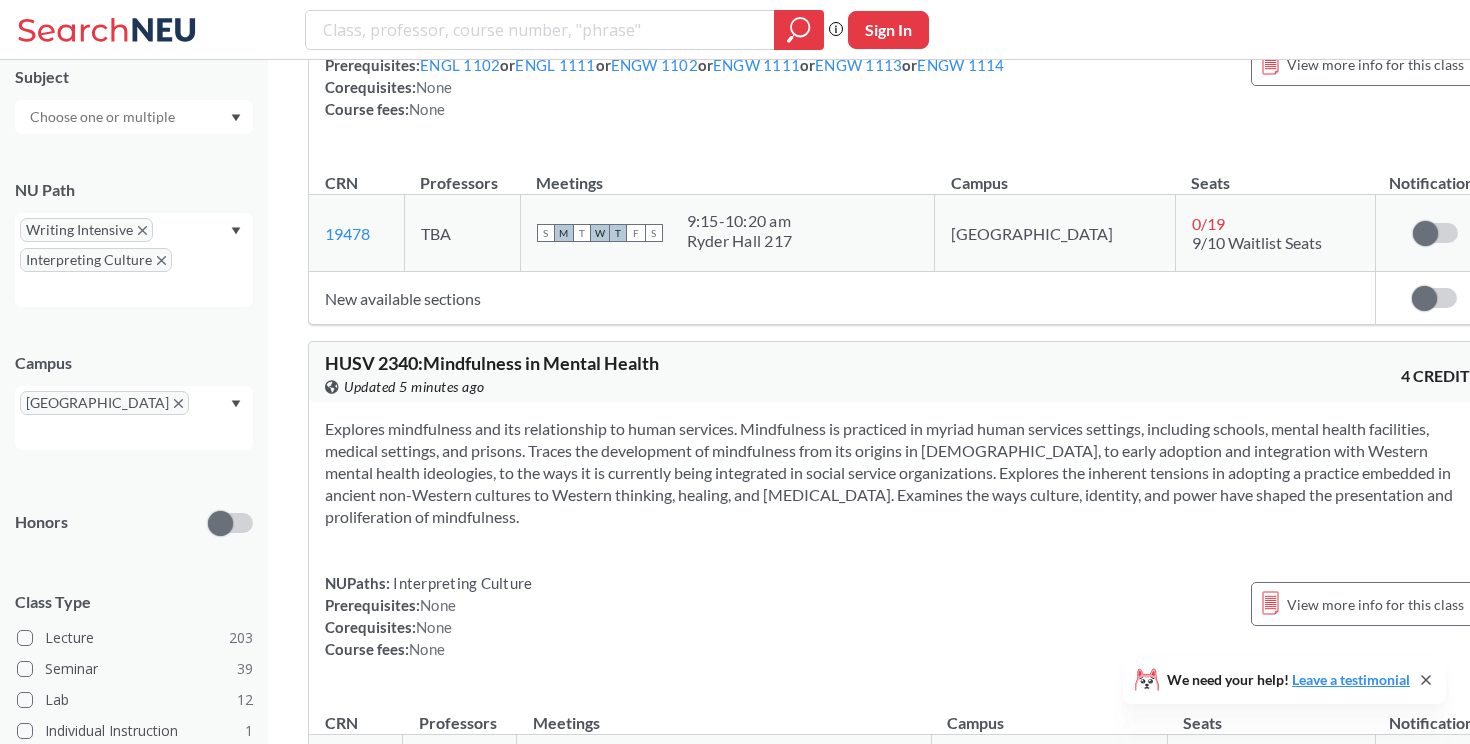 click on "Writing Intensive Interpreting Culture" at bounding box center (134, 260) 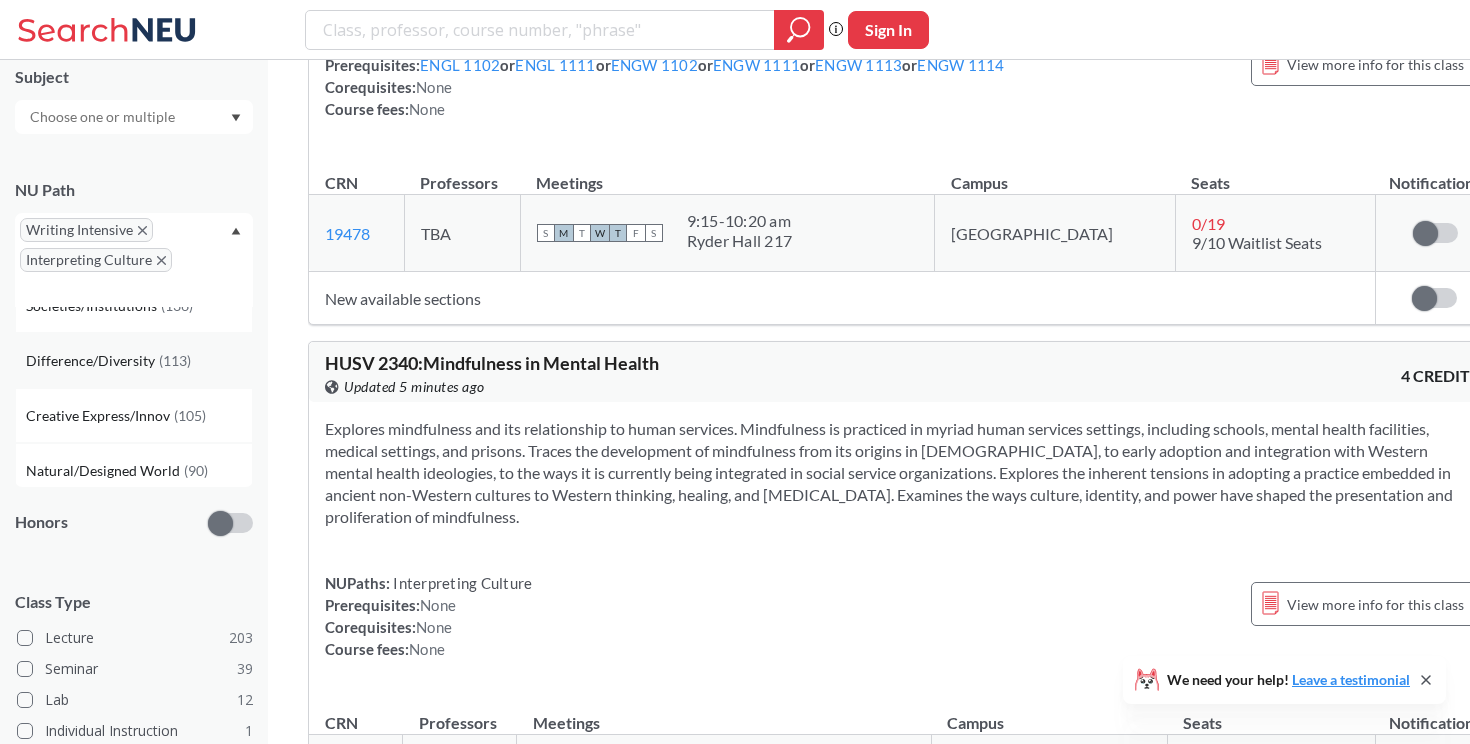 scroll, scrollTop: 8, scrollLeft: 0, axis: vertical 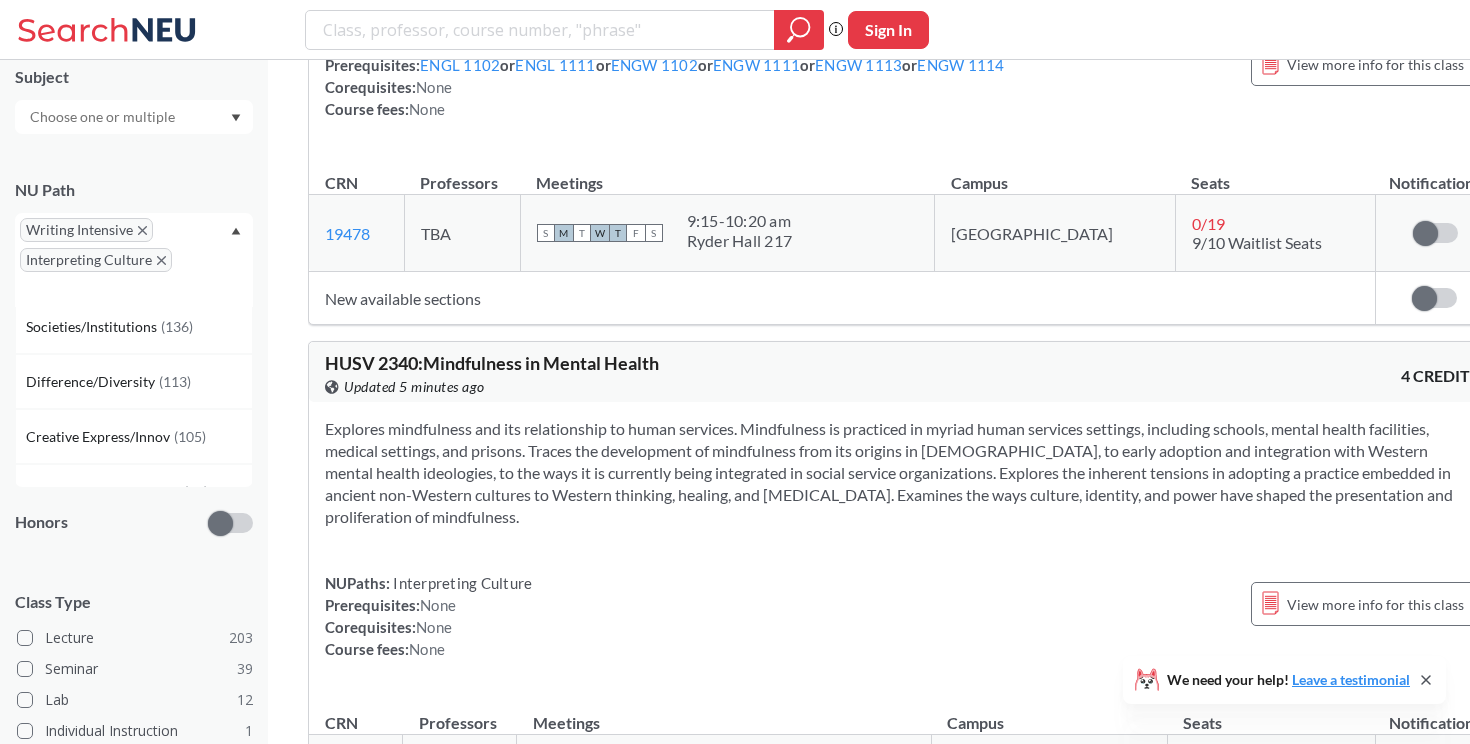 click 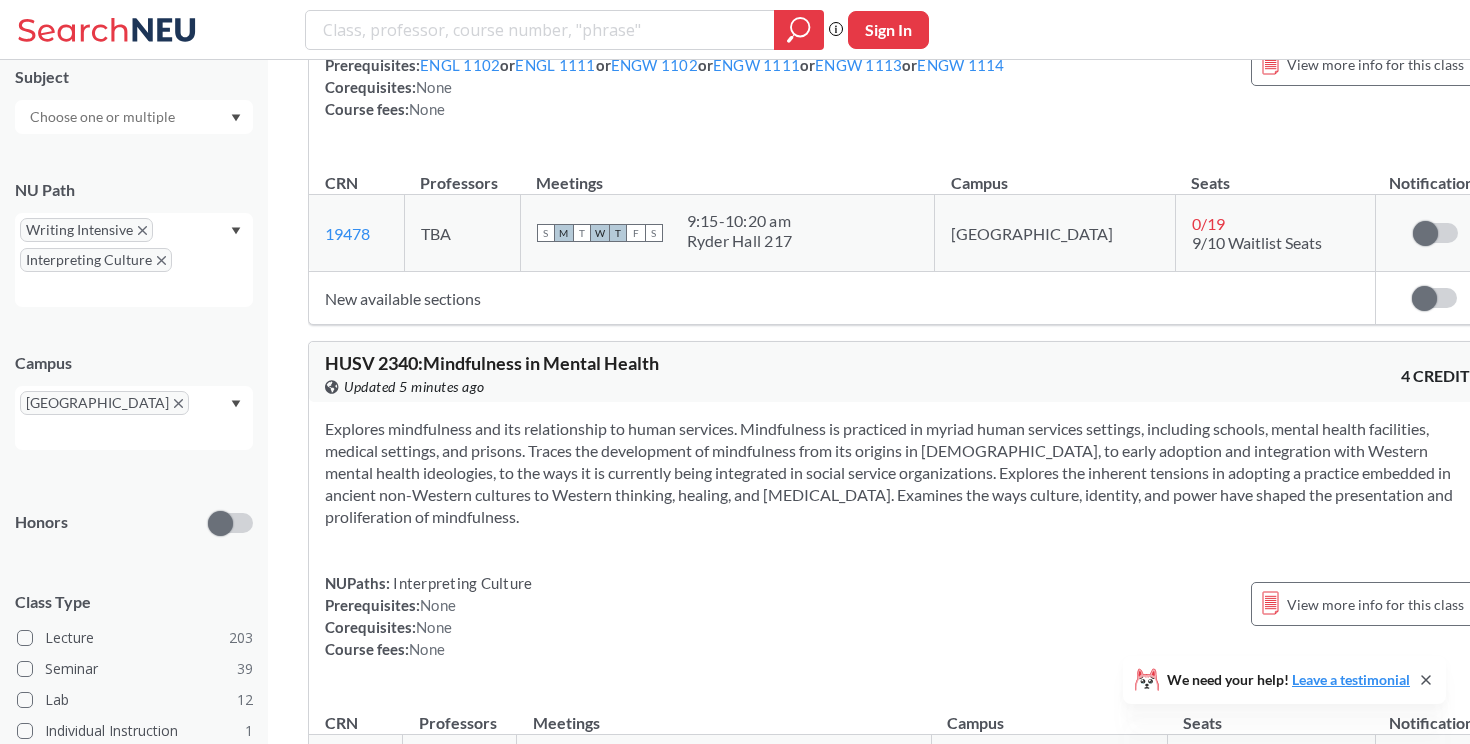 scroll, scrollTop: 0, scrollLeft: 0, axis: both 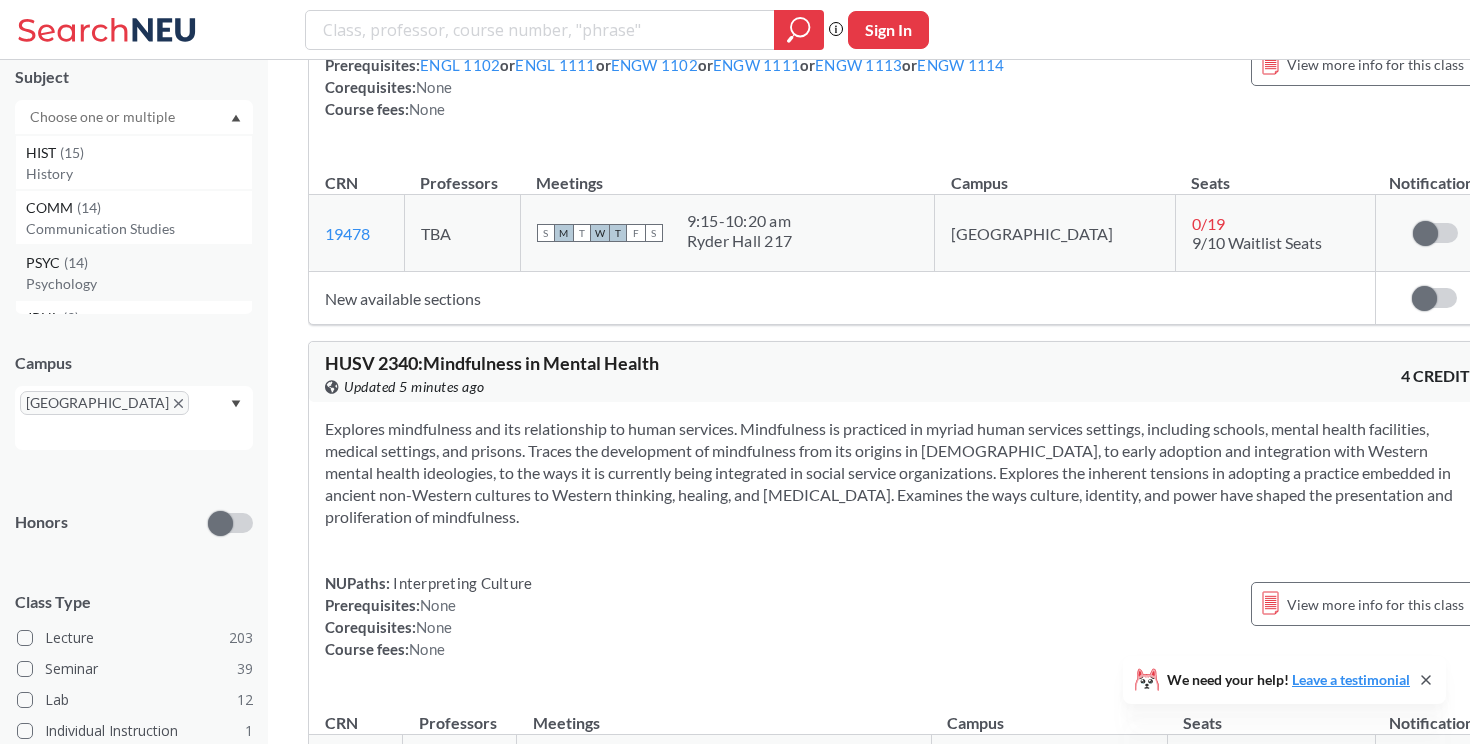 click on "PSYC ( 14 )" at bounding box center [139, 263] 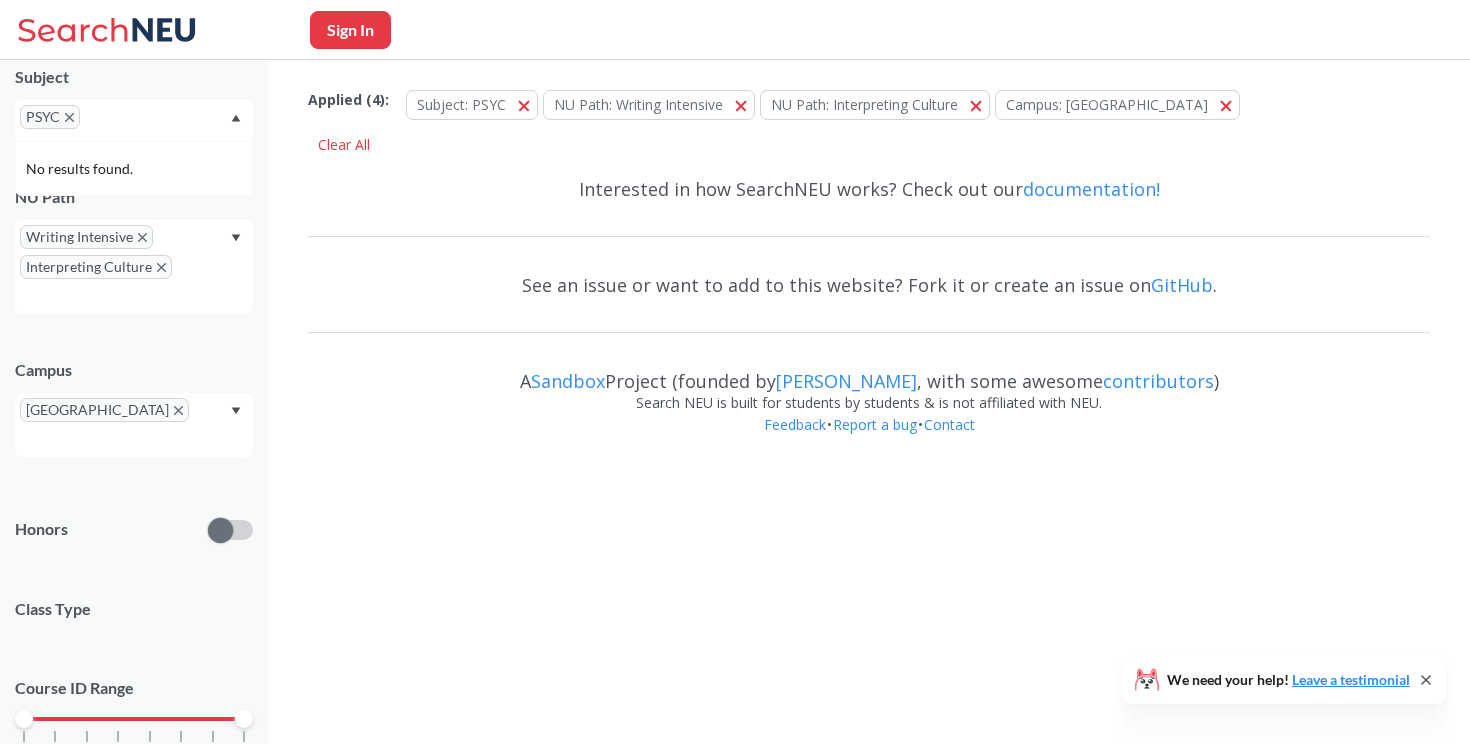 scroll, scrollTop: 0, scrollLeft: 0, axis: both 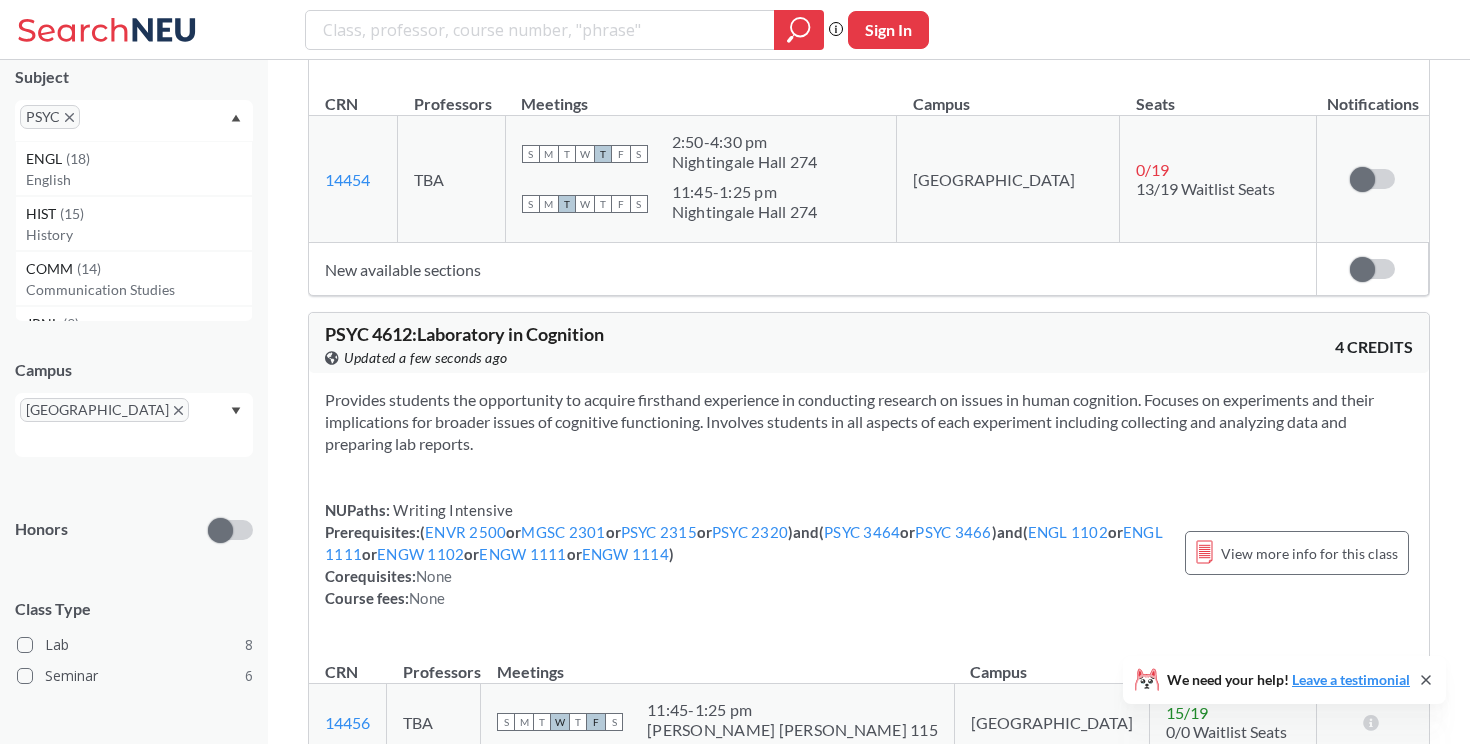 click 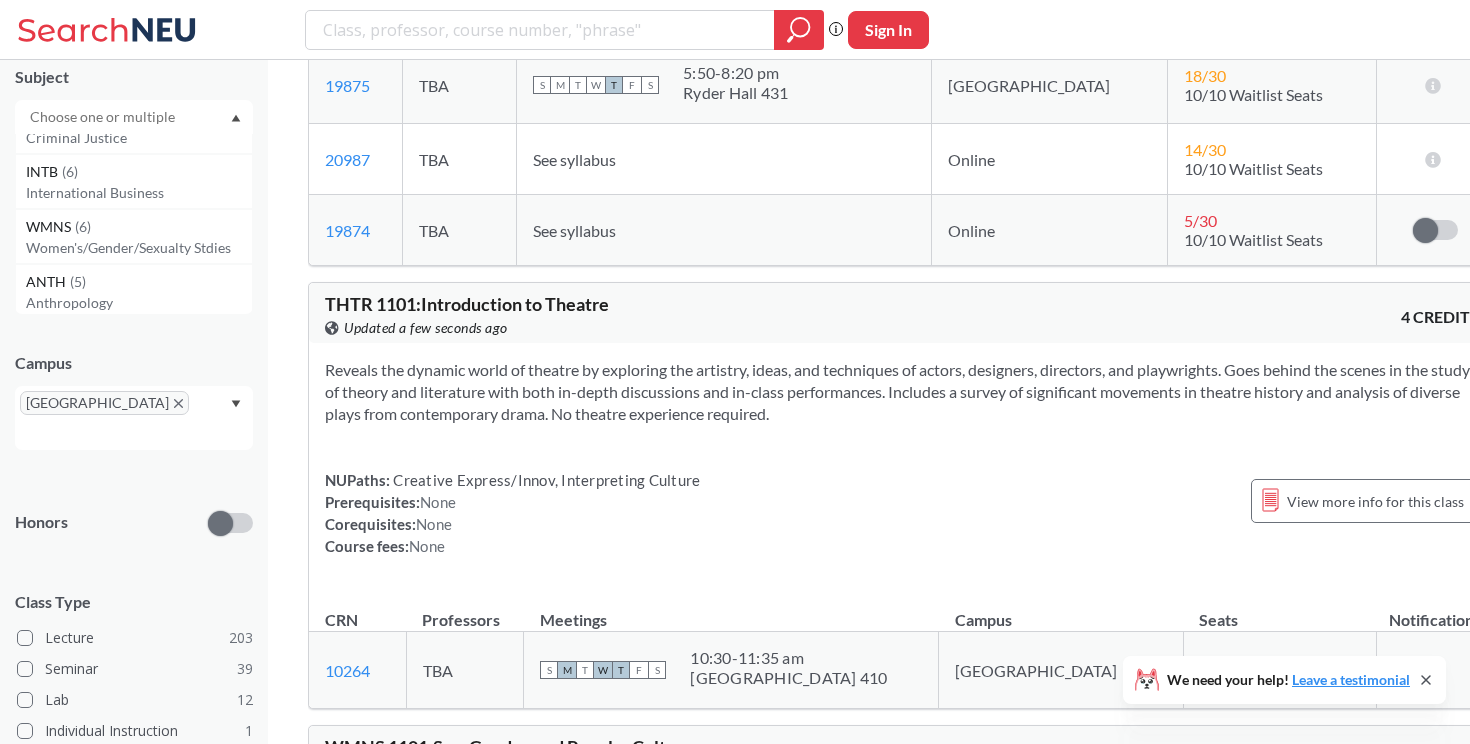 scroll, scrollTop: 599, scrollLeft: 0, axis: vertical 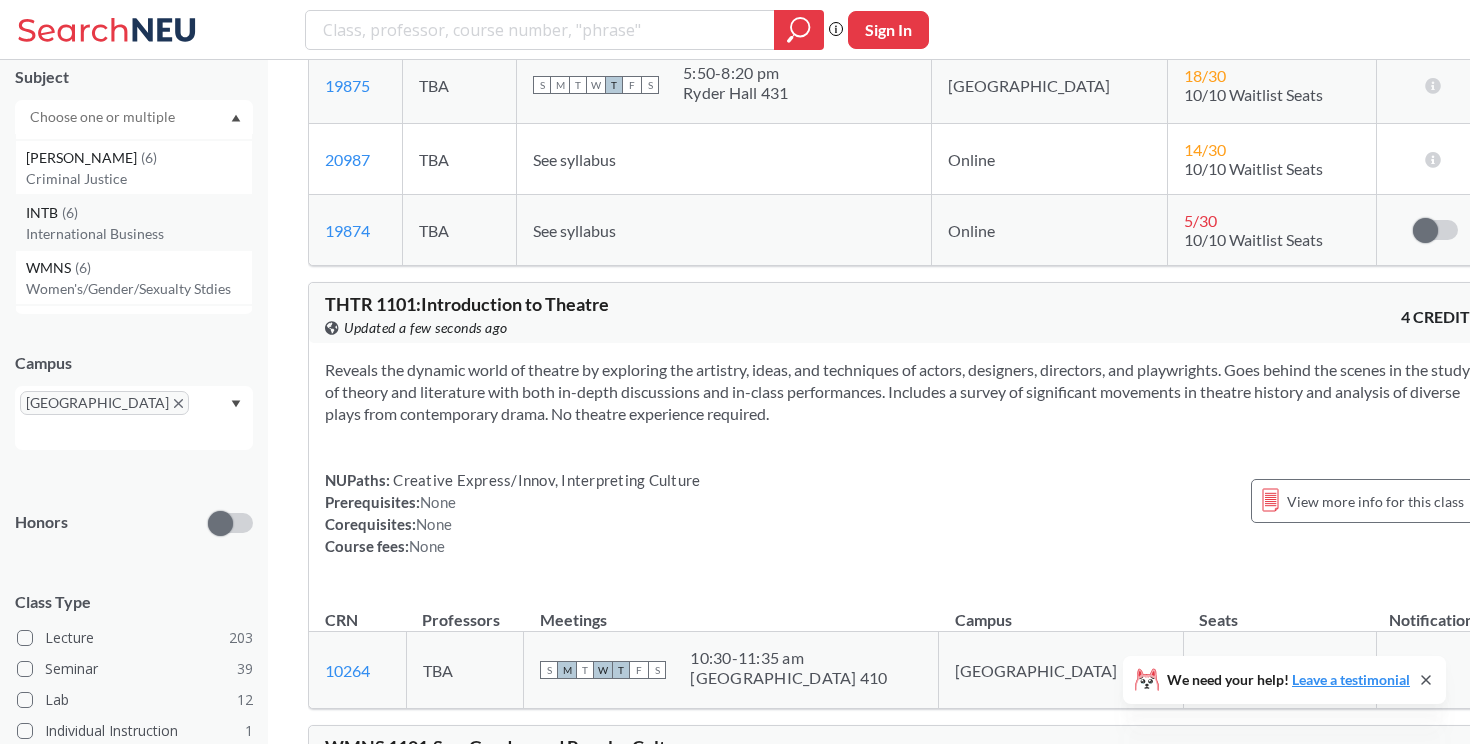 click on "INTB ( 6 )" at bounding box center [139, 213] 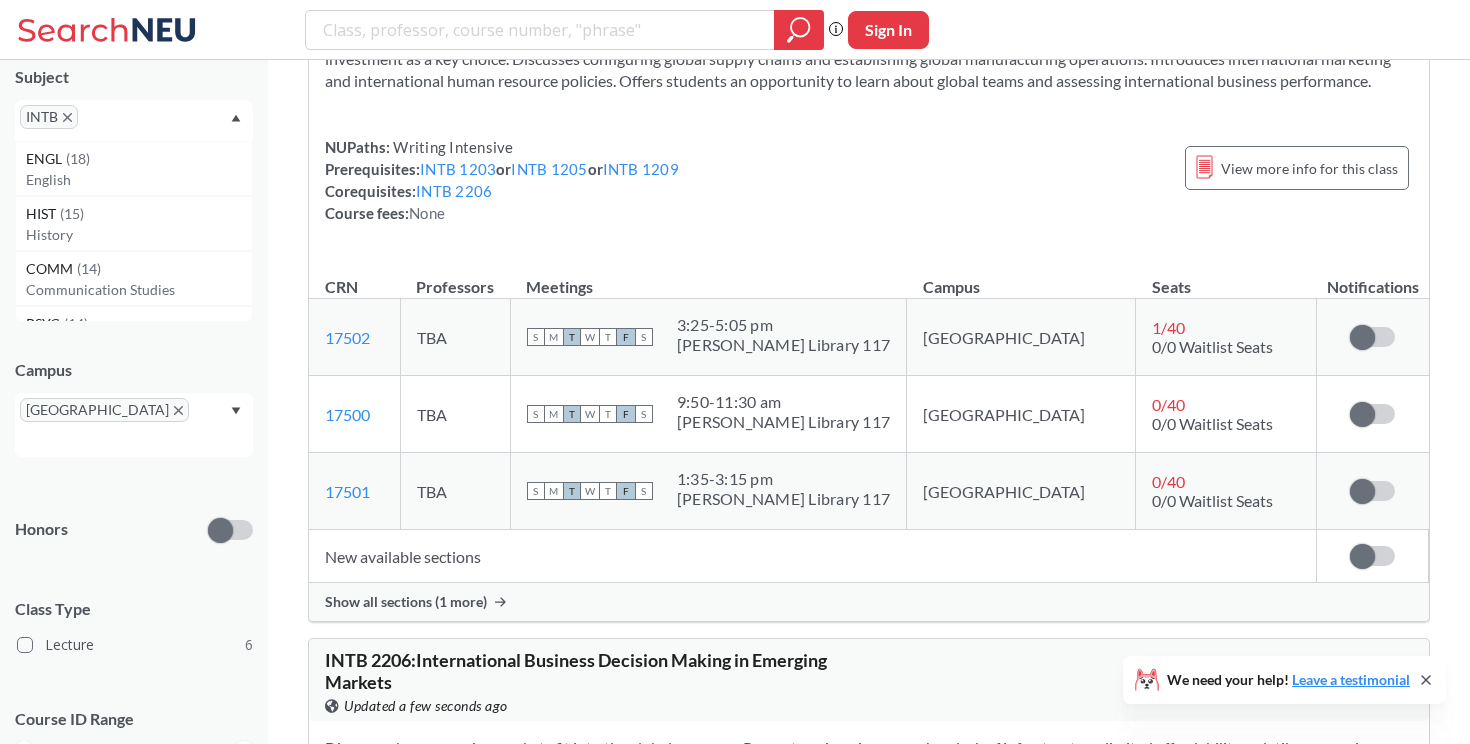 scroll, scrollTop: 1453, scrollLeft: 0, axis: vertical 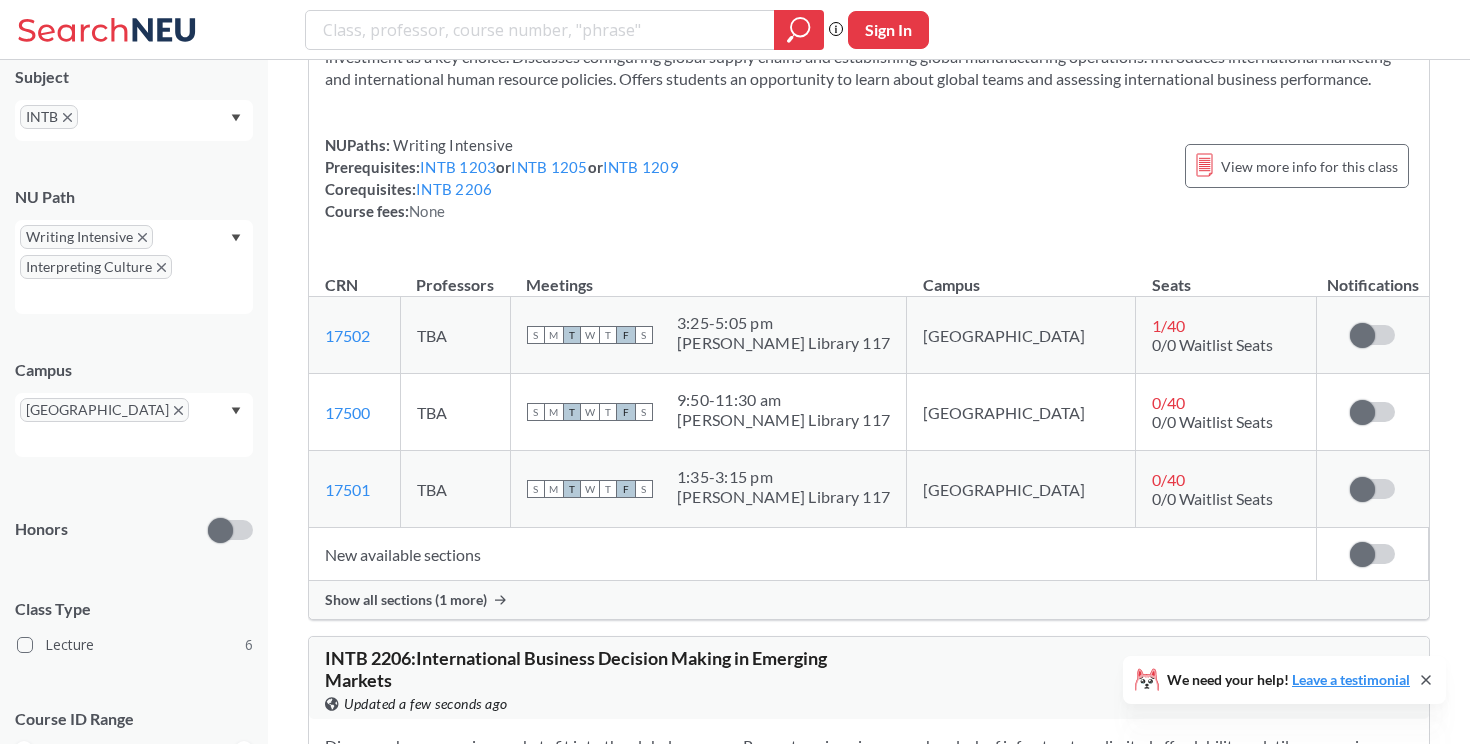 click on "0/0 Waitlist Seats" at bounding box center [1212, 421] 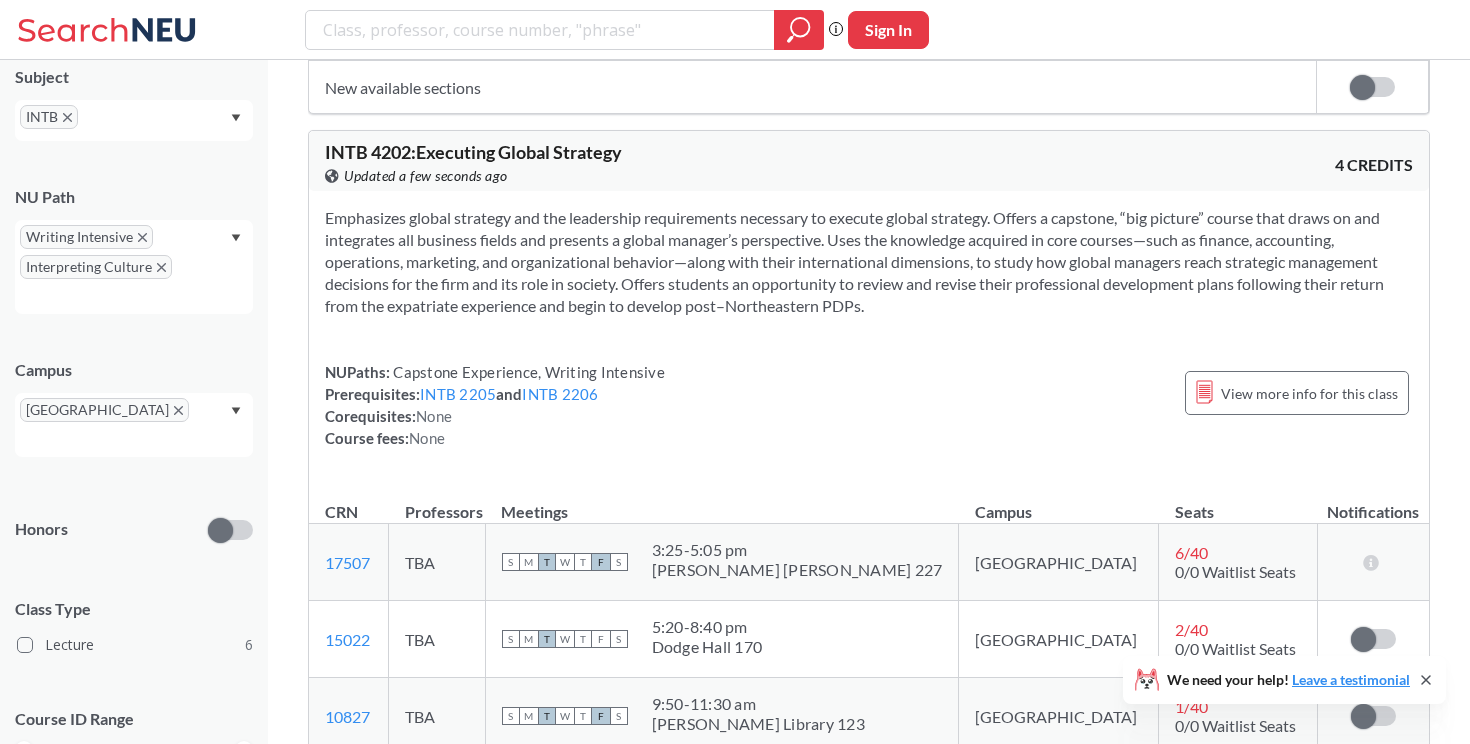 scroll, scrollTop: 3570, scrollLeft: 0, axis: vertical 